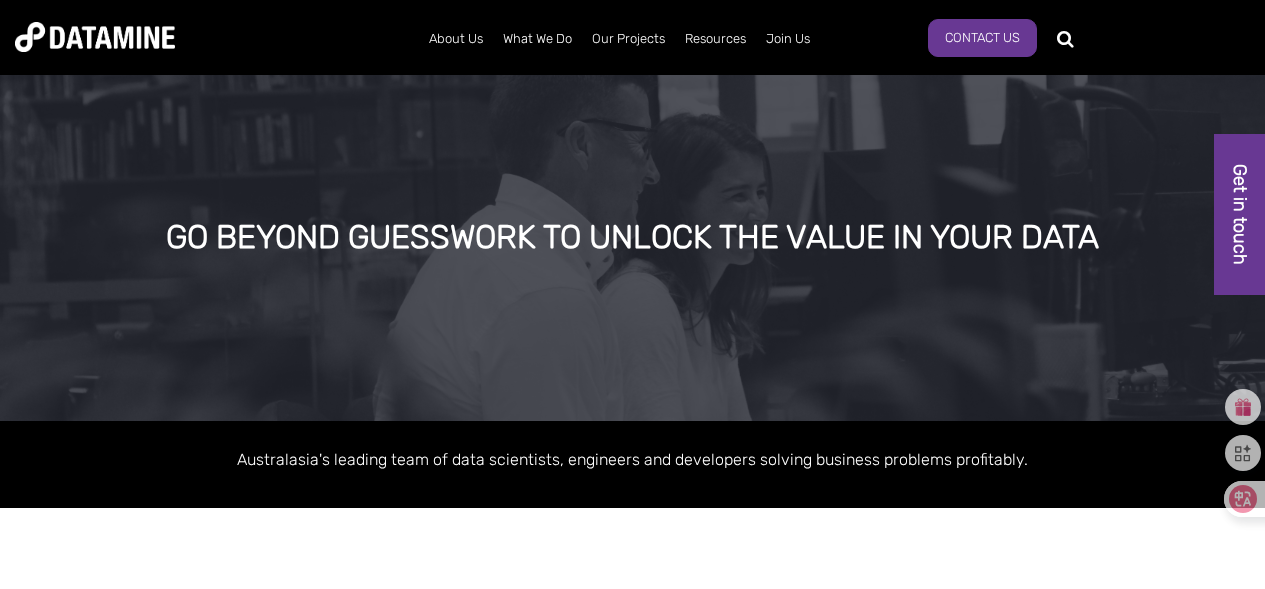 scroll, scrollTop: 0, scrollLeft: 0, axis: both 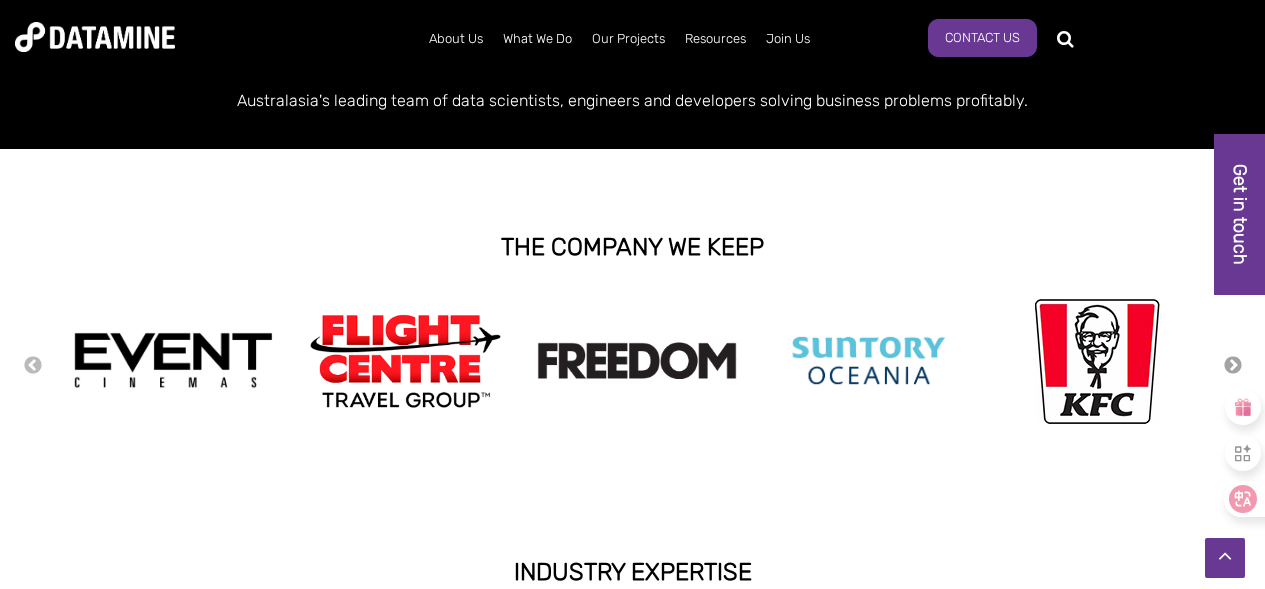 click on "Next" at bounding box center [1233, 366] 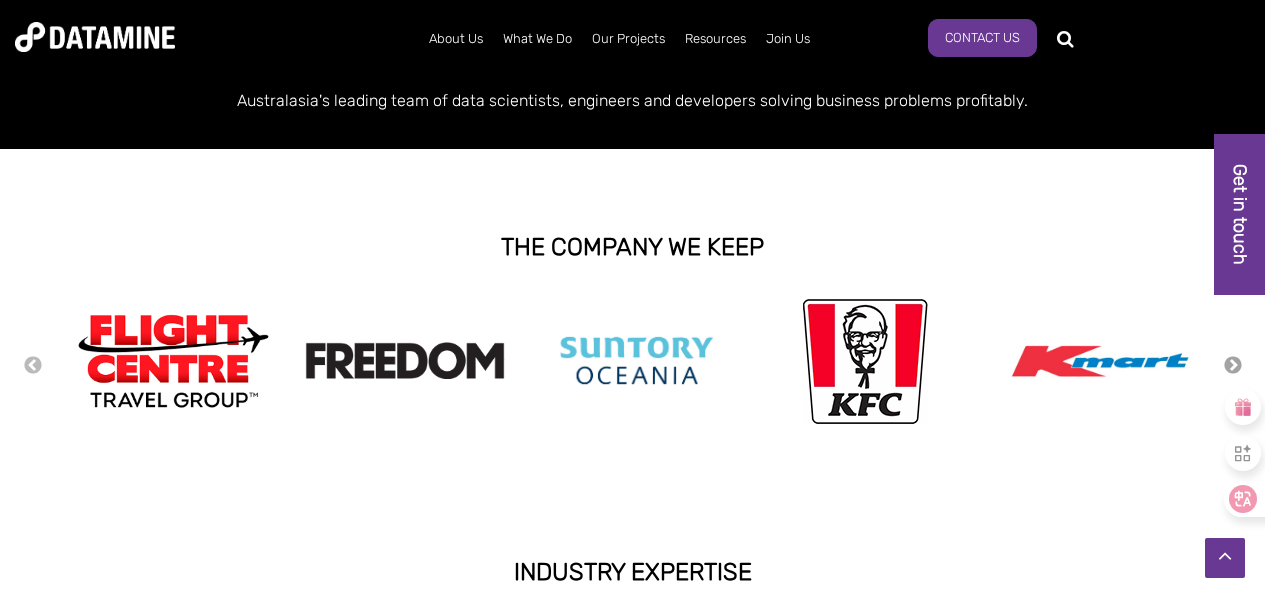 click on "Next" at bounding box center (1233, 366) 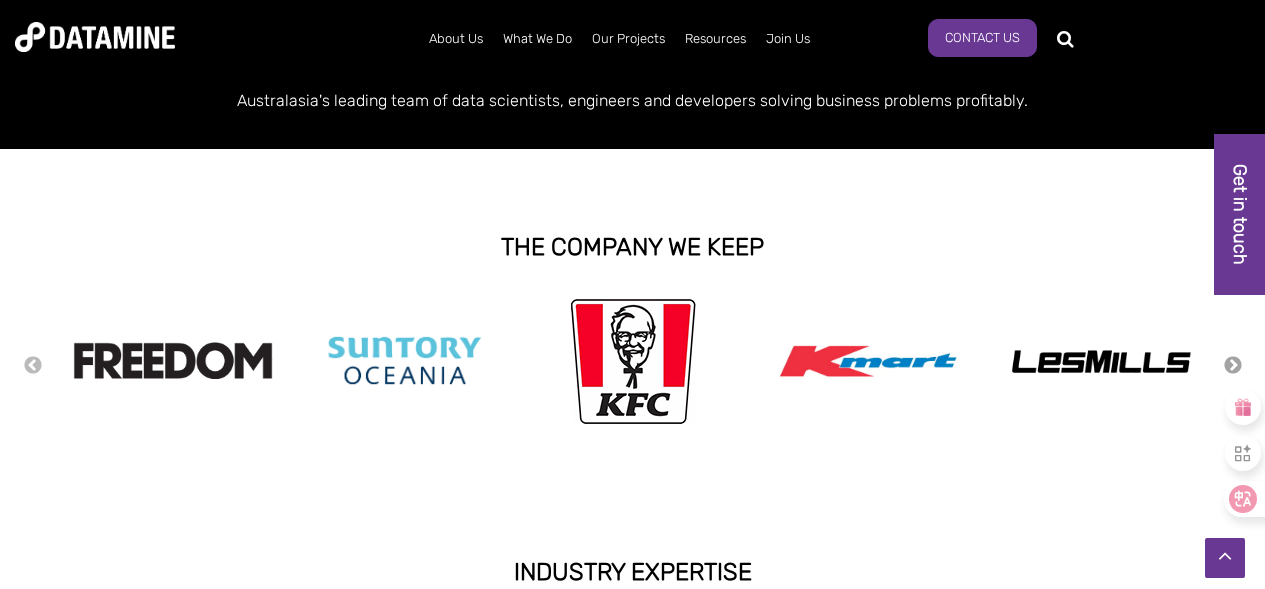 click on "Next" at bounding box center (1233, 366) 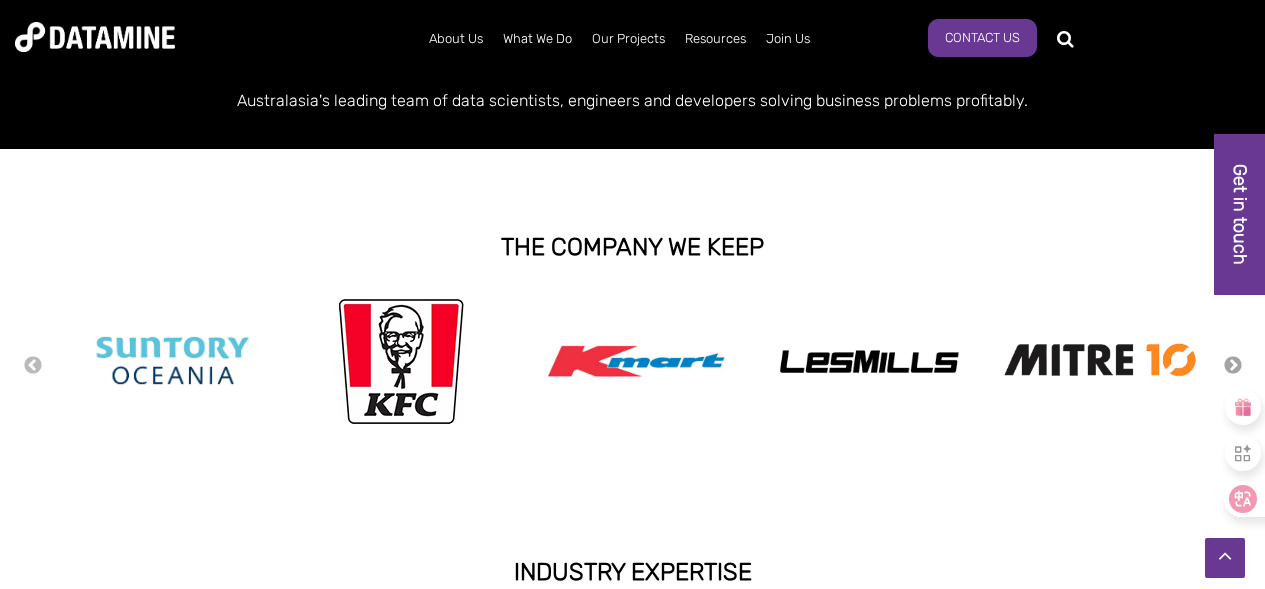 click on "Next" at bounding box center [1233, 366] 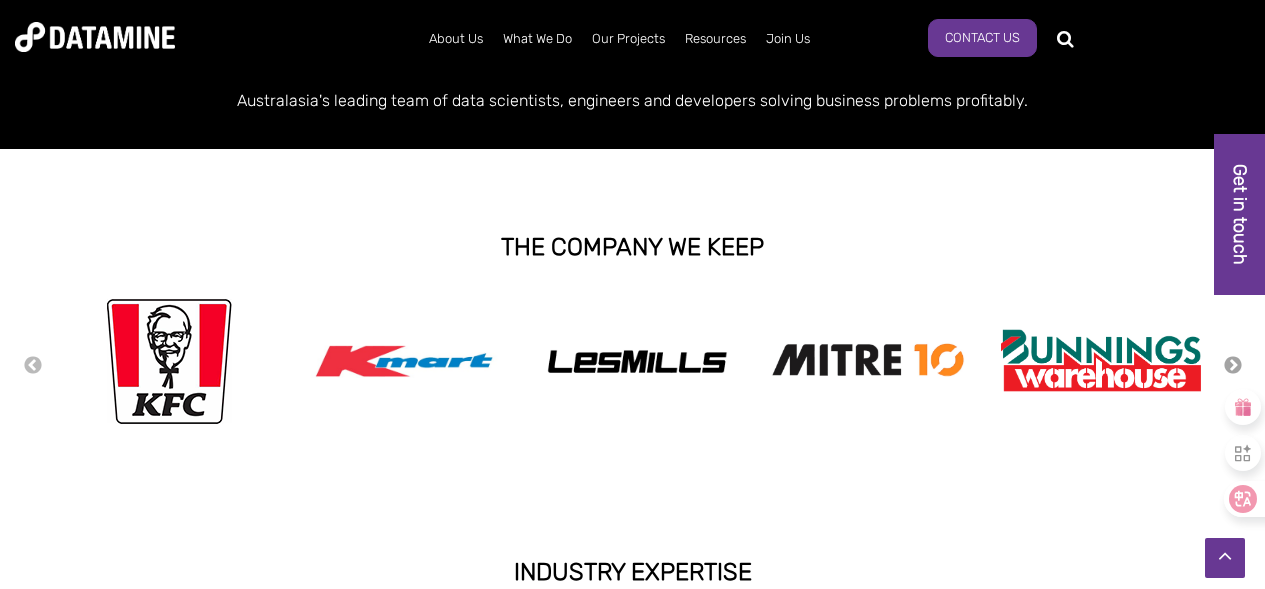 click on "Next" at bounding box center [1233, 366] 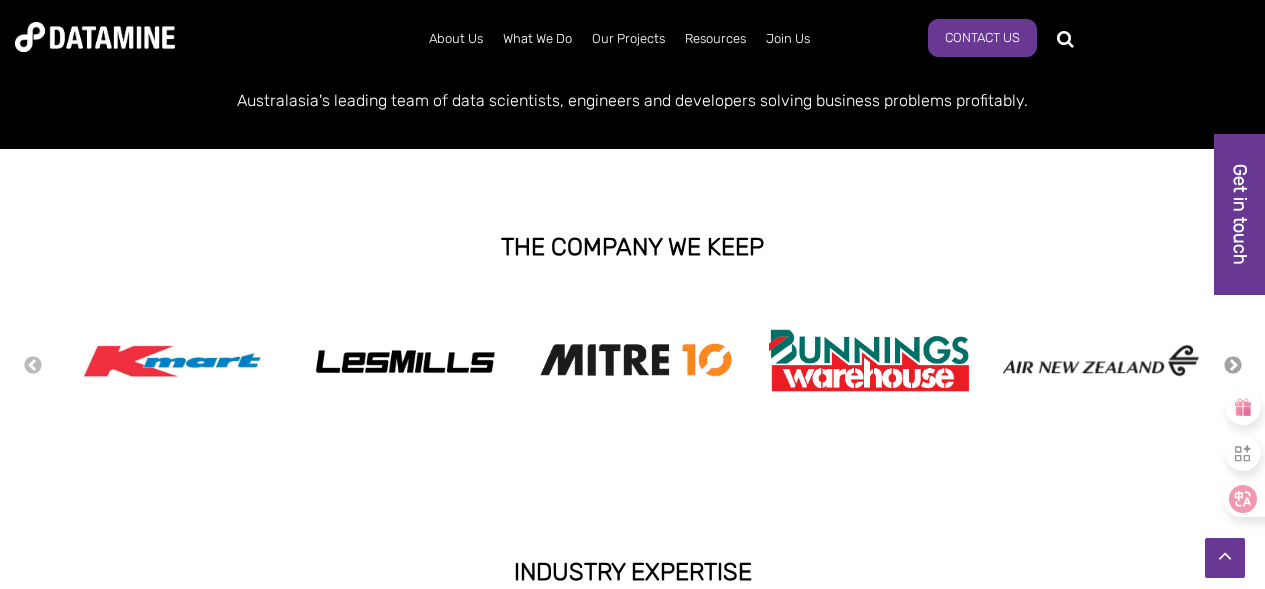 click on "Next" at bounding box center [1233, 366] 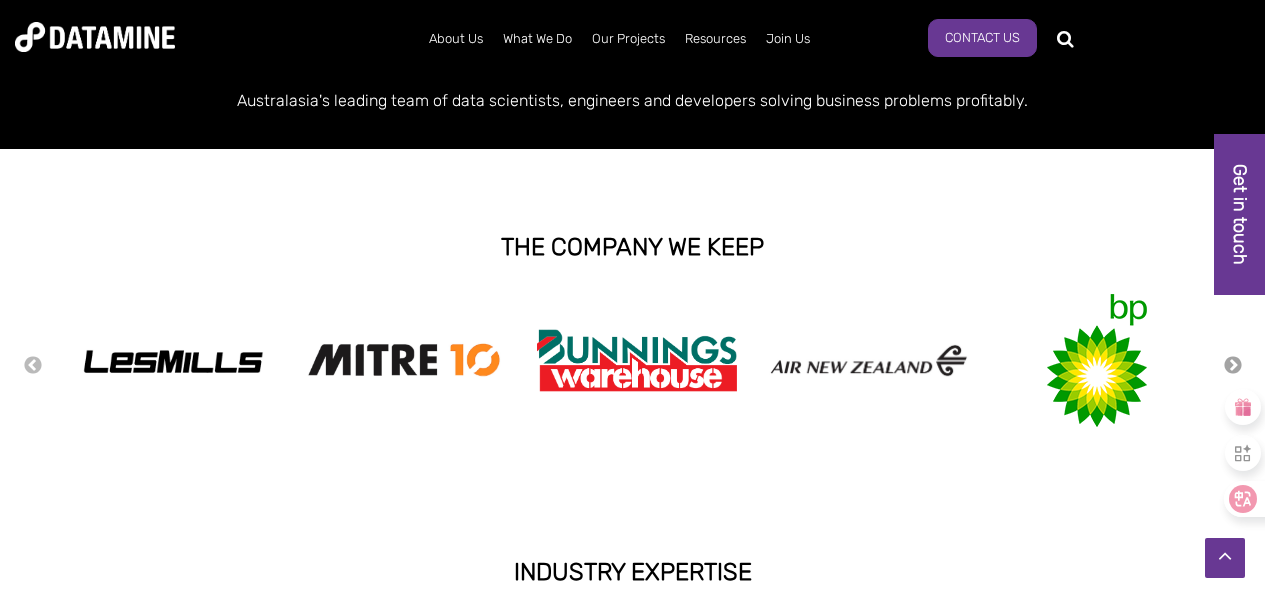 click on "Next" at bounding box center [1233, 366] 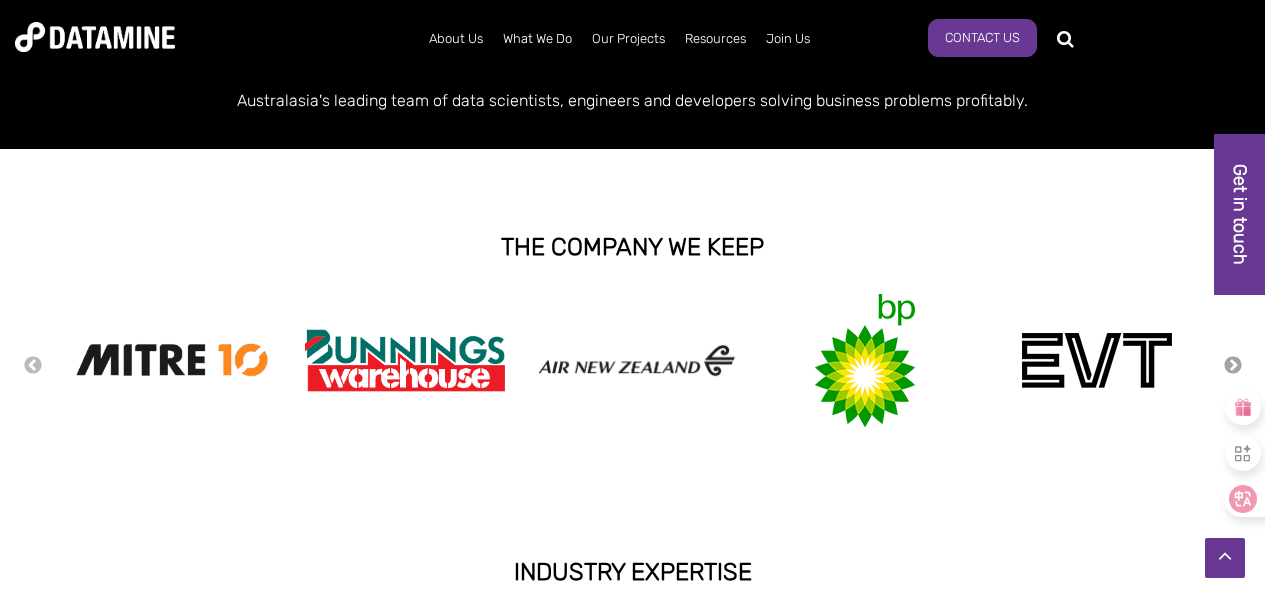 click on "Next" at bounding box center (1233, 366) 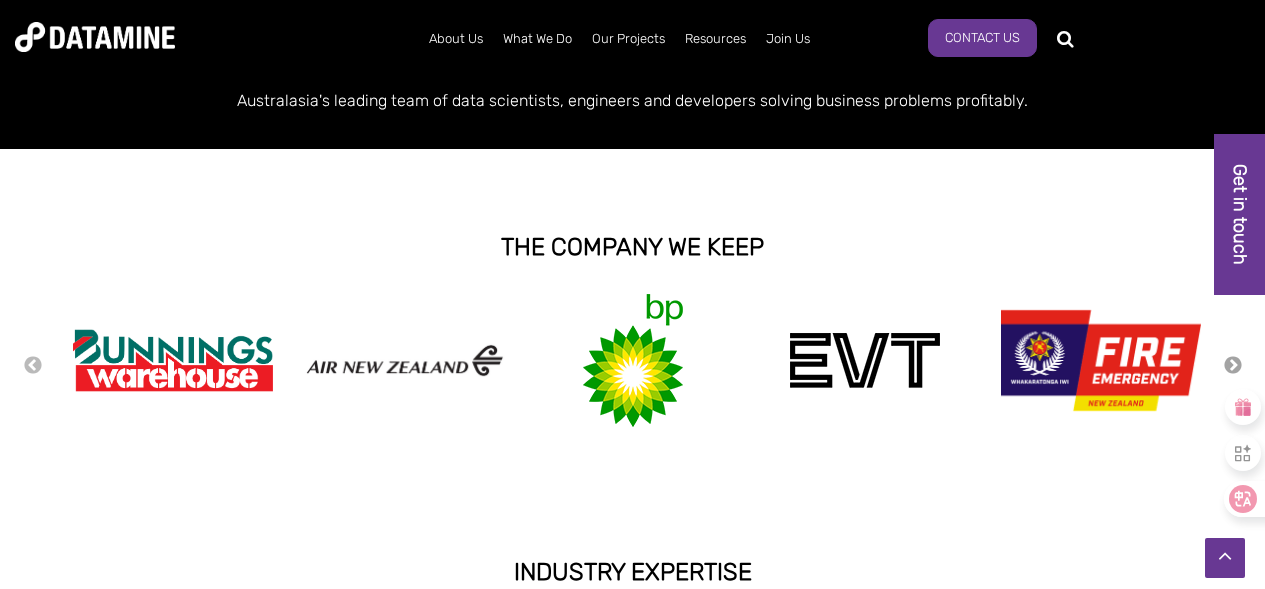 click on "Next" at bounding box center (1233, 366) 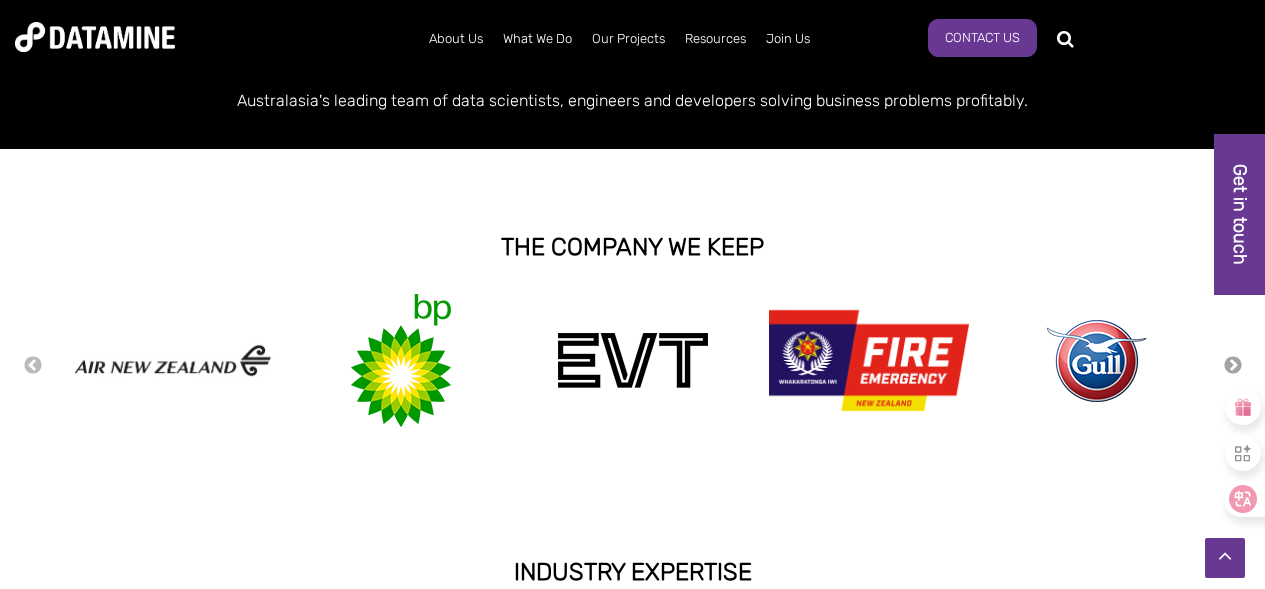 click on "Next" at bounding box center (1233, 366) 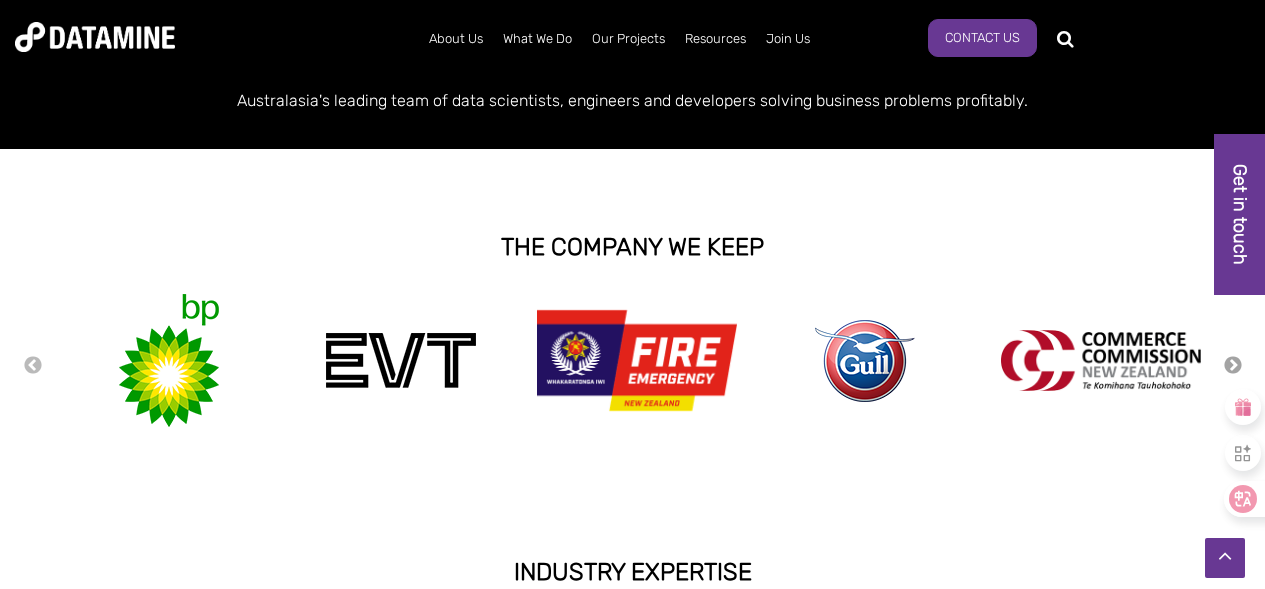 click on "Next" at bounding box center (1233, 366) 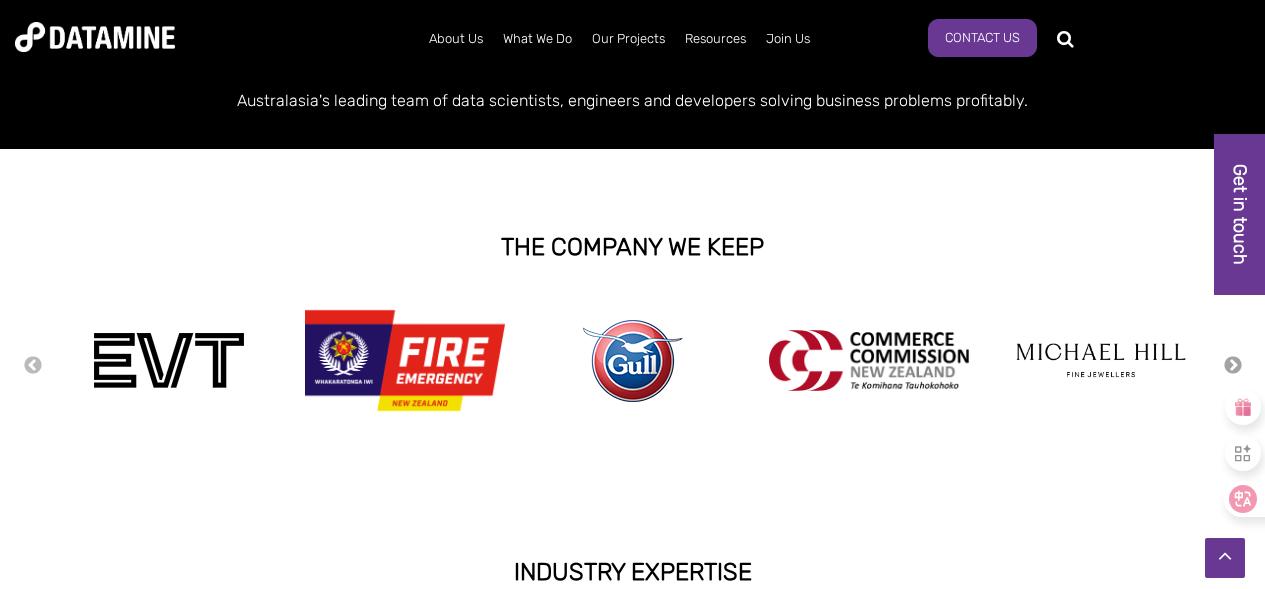click on "Next" at bounding box center [1233, 366] 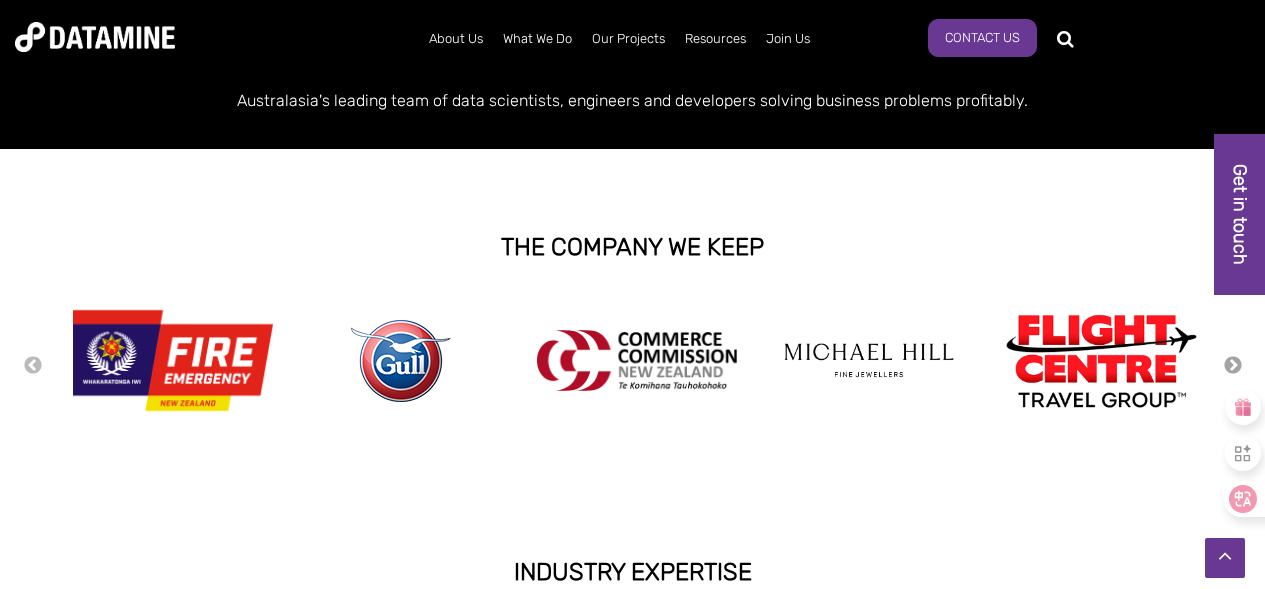 click on "Next" at bounding box center [1233, 366] 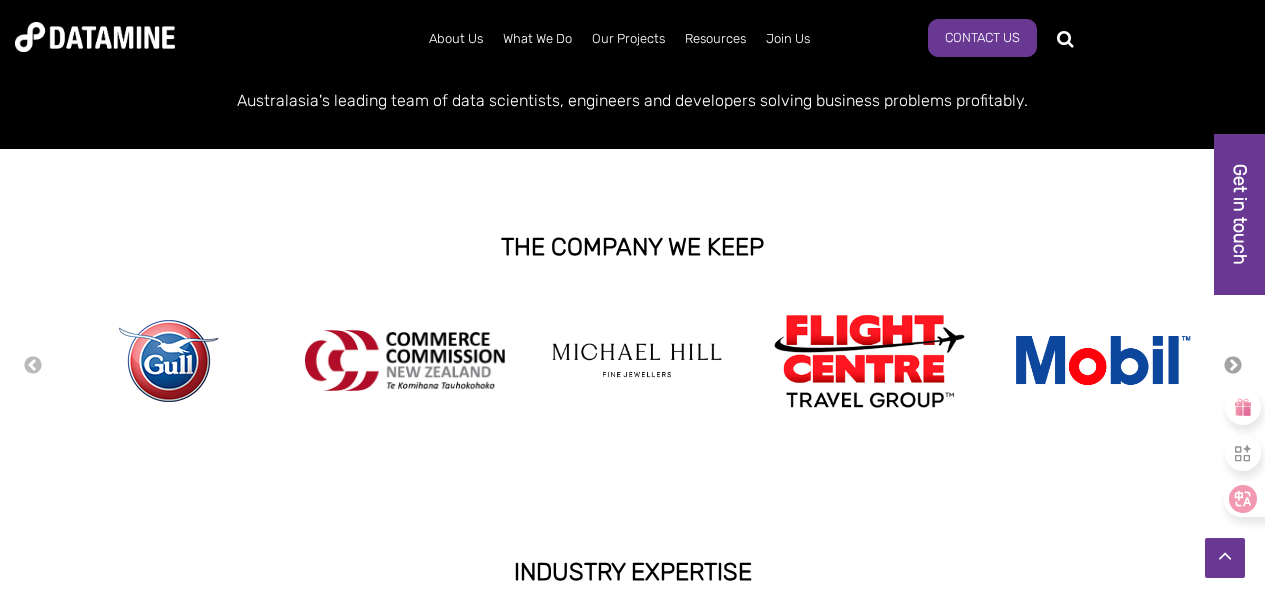 click on "Next" at bounding box center [1233, 366] 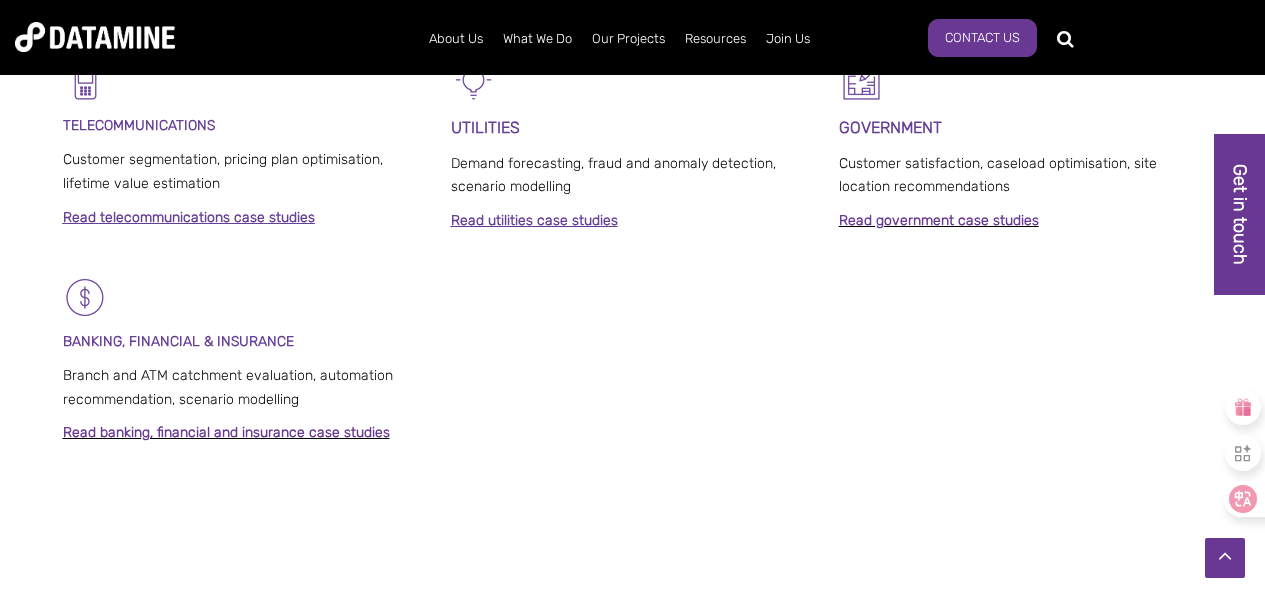scroll, scrollTop: 1412, scrollLeft: 0, axis: vertical 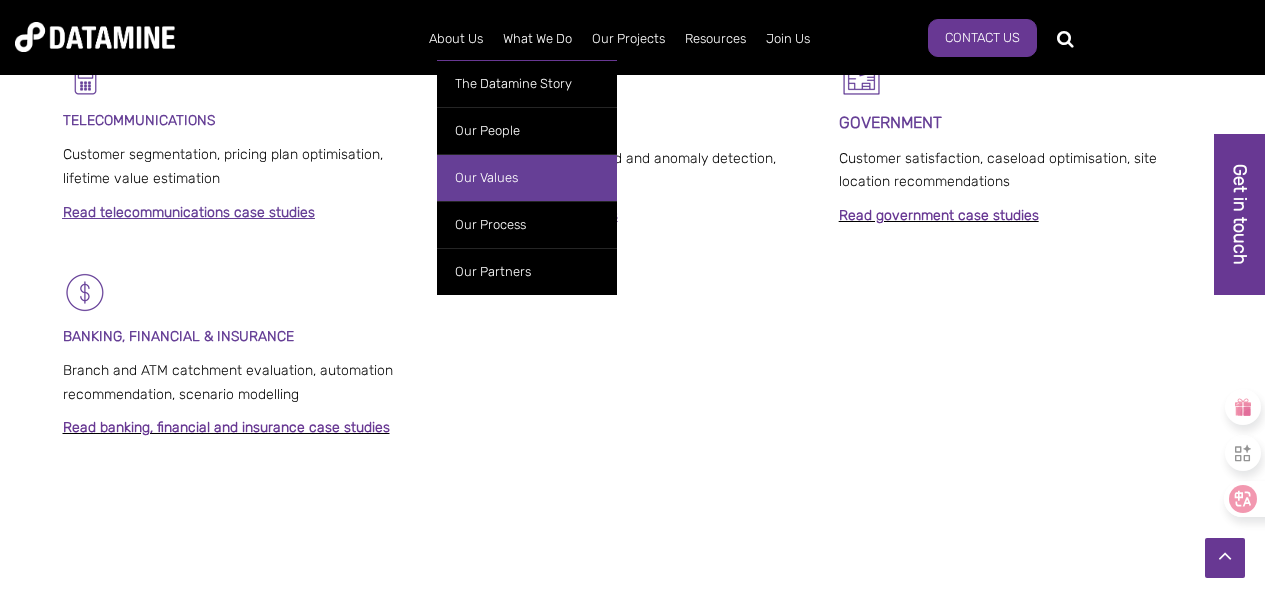 click on "Our Values" at bounding box center [527, 177] 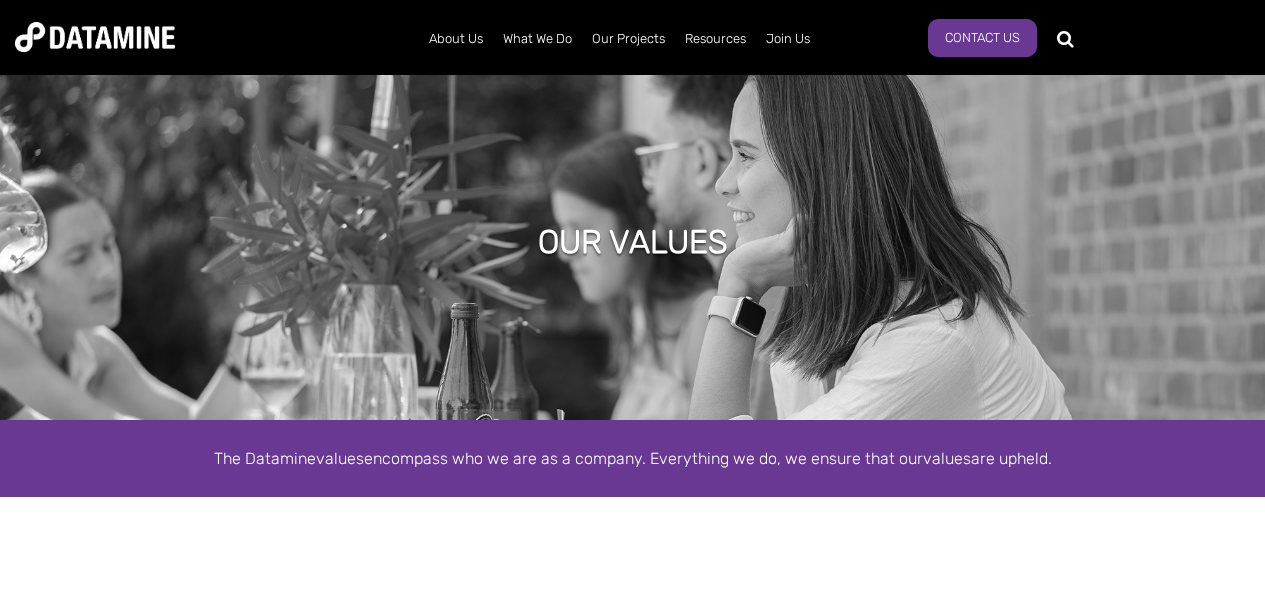 scroll, scrollTop: 276, scrollLeft: 0, axis: vertical 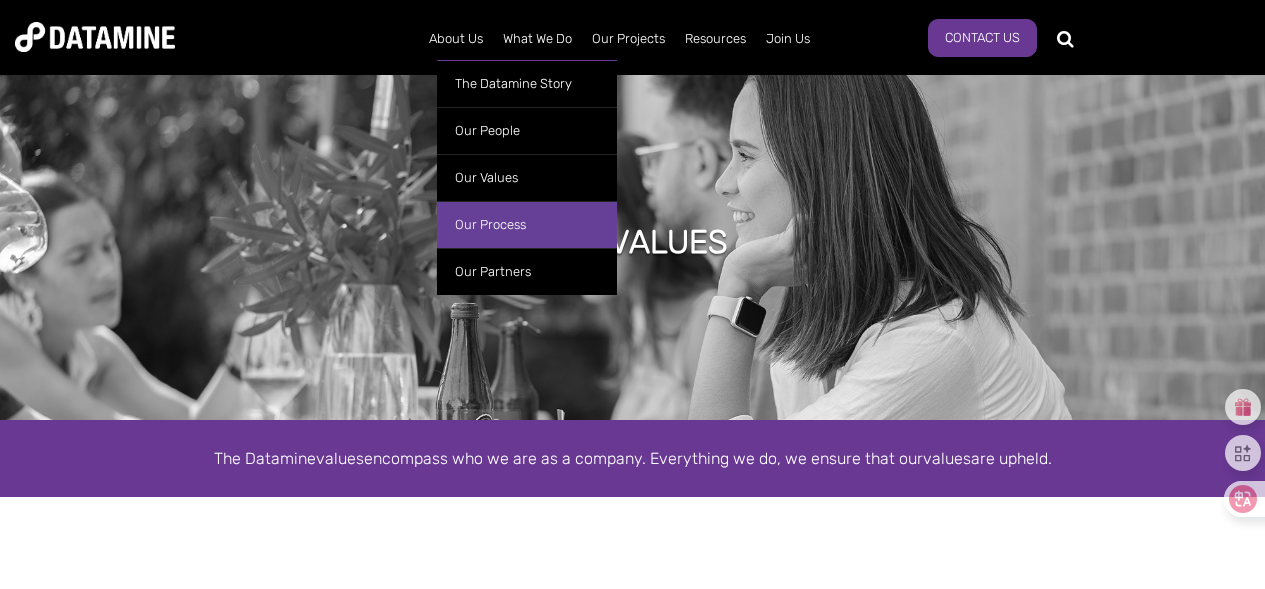 click on "Our Process" at bounding box center [527, 224] 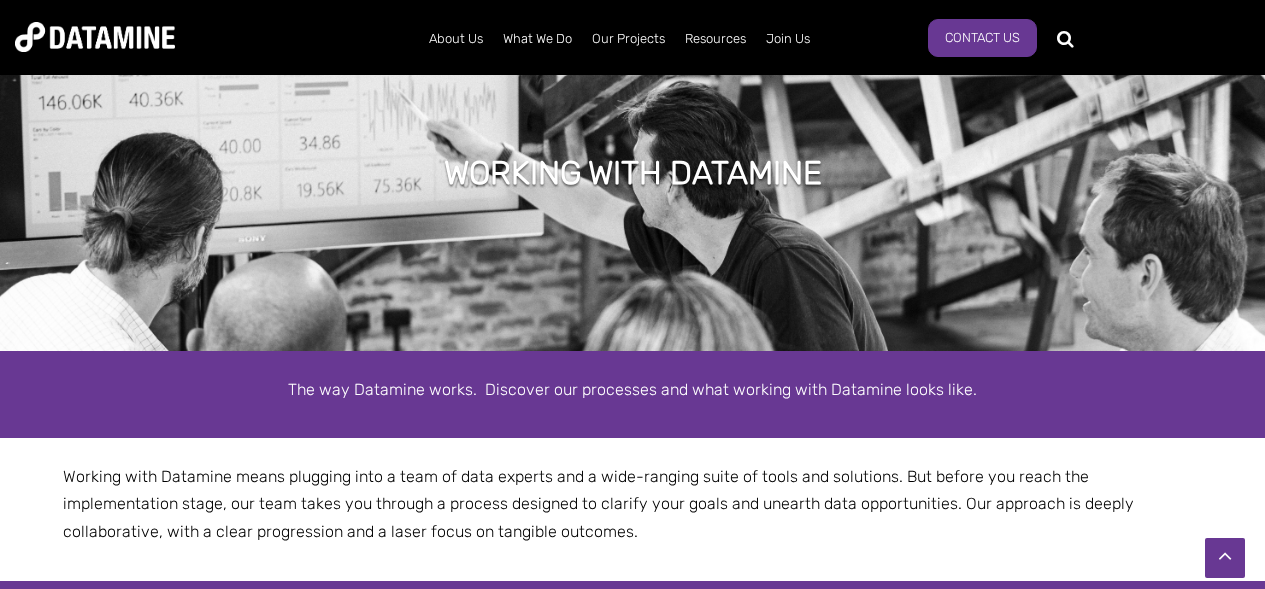 scroll, scrollTop: 556, scrollLeft: 0, axis: vertical 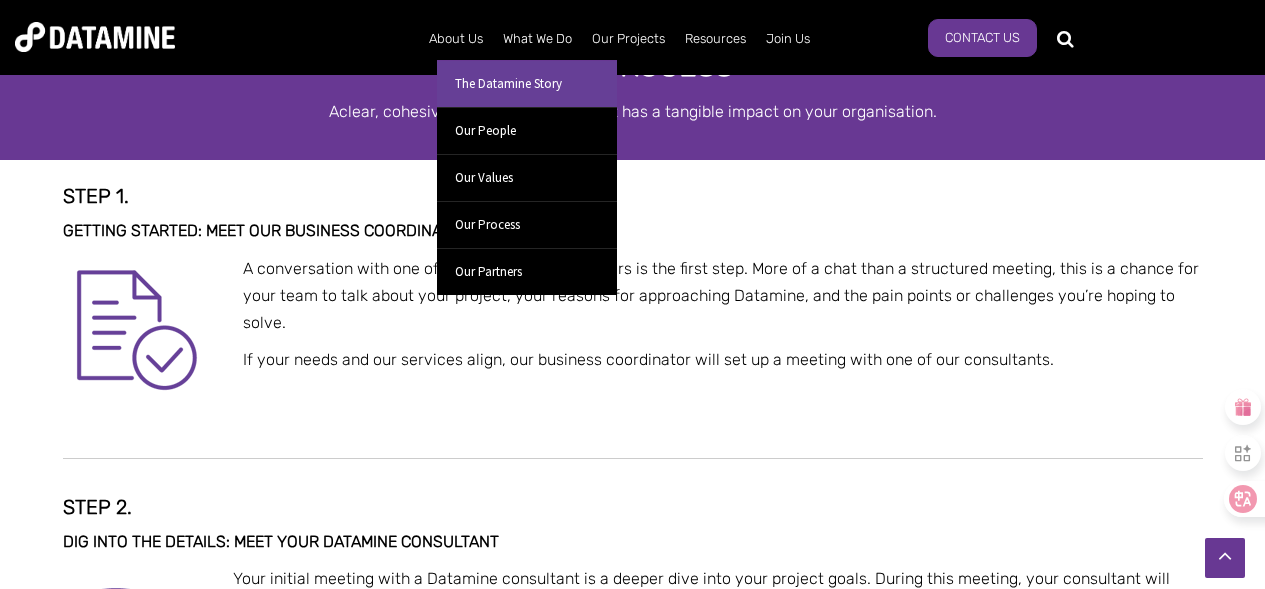 click on "The Datamine Story" at bounding box center [527, 83] 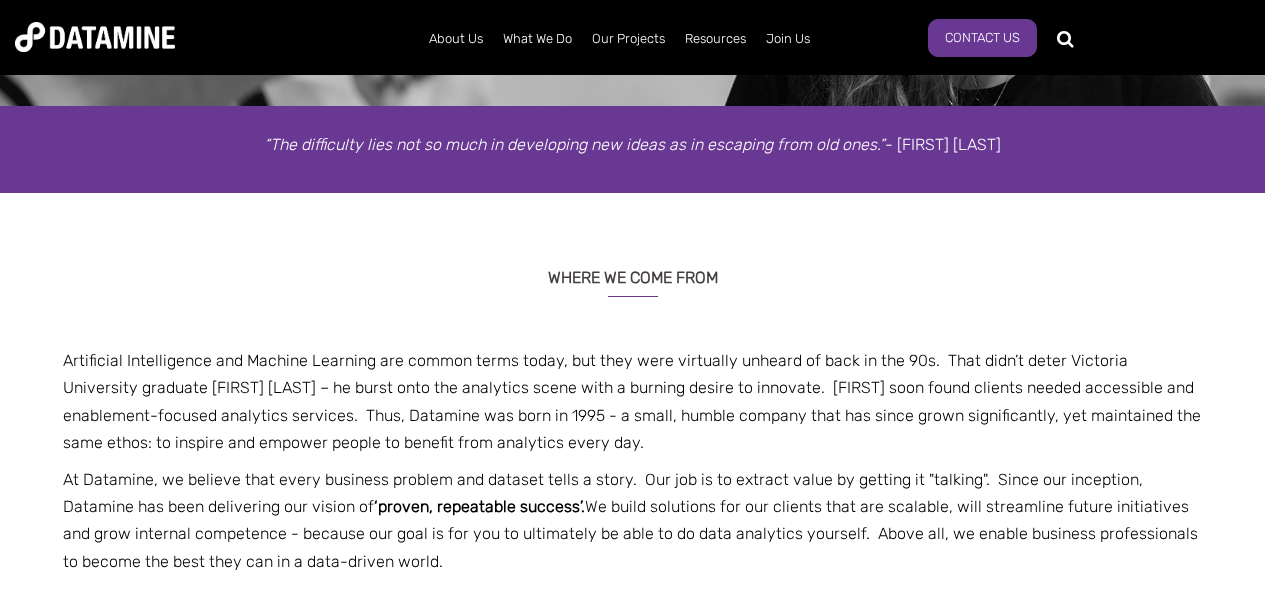 scroll, scrollTop: 317, scrollLeft: 0, axis: vertical 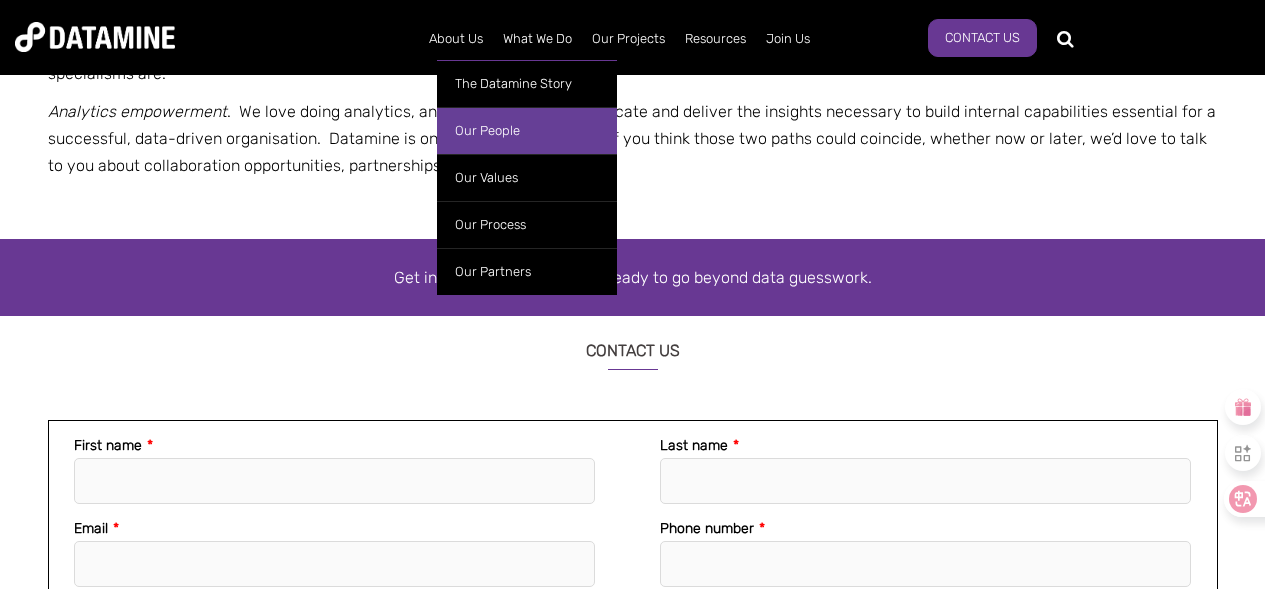 click on "Our People" at bounding box center [527, 130] 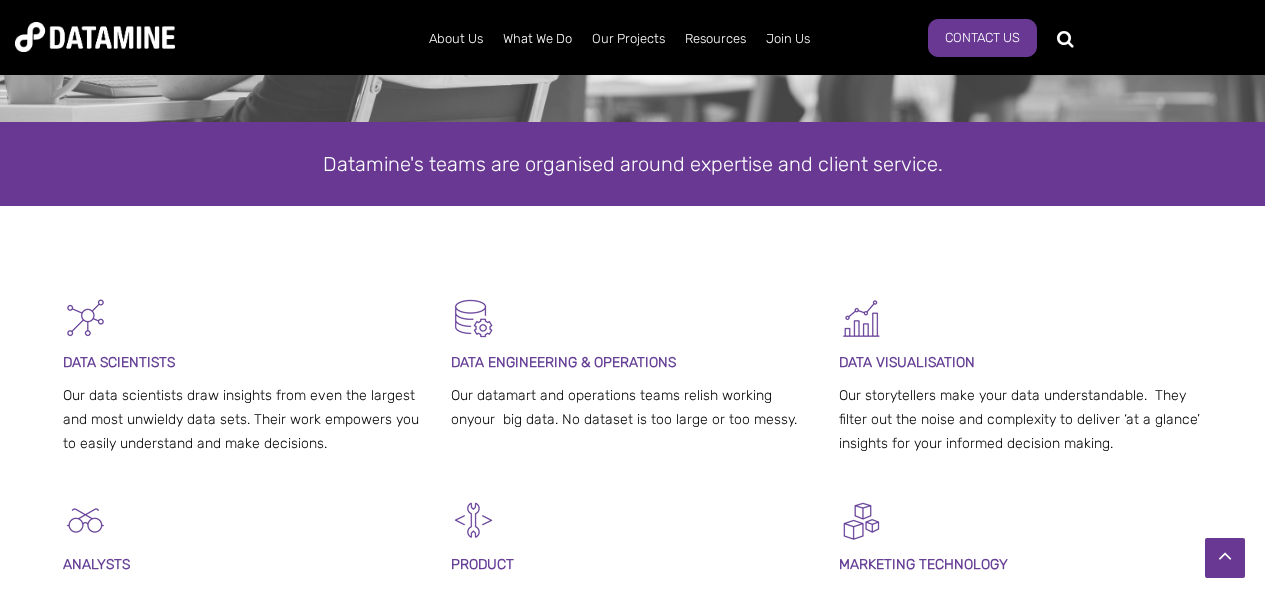 scroll, scrollTop: 349, scrollLeft: 0, axis: vertical 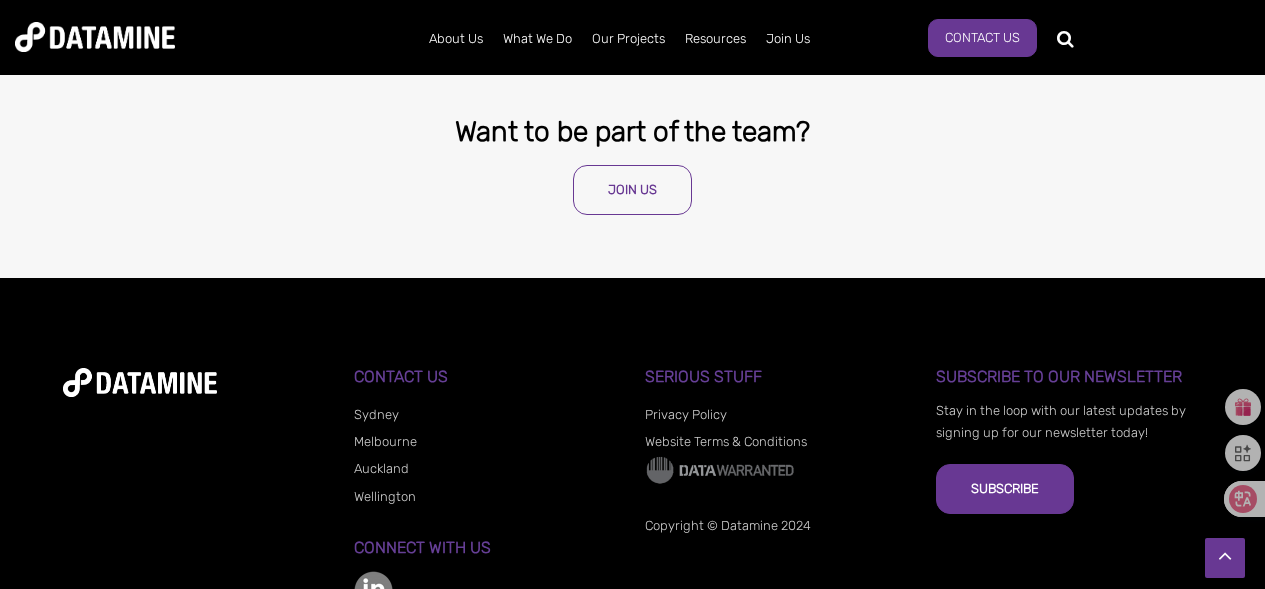 click on "Join Us" at bounding box center (632, 190) 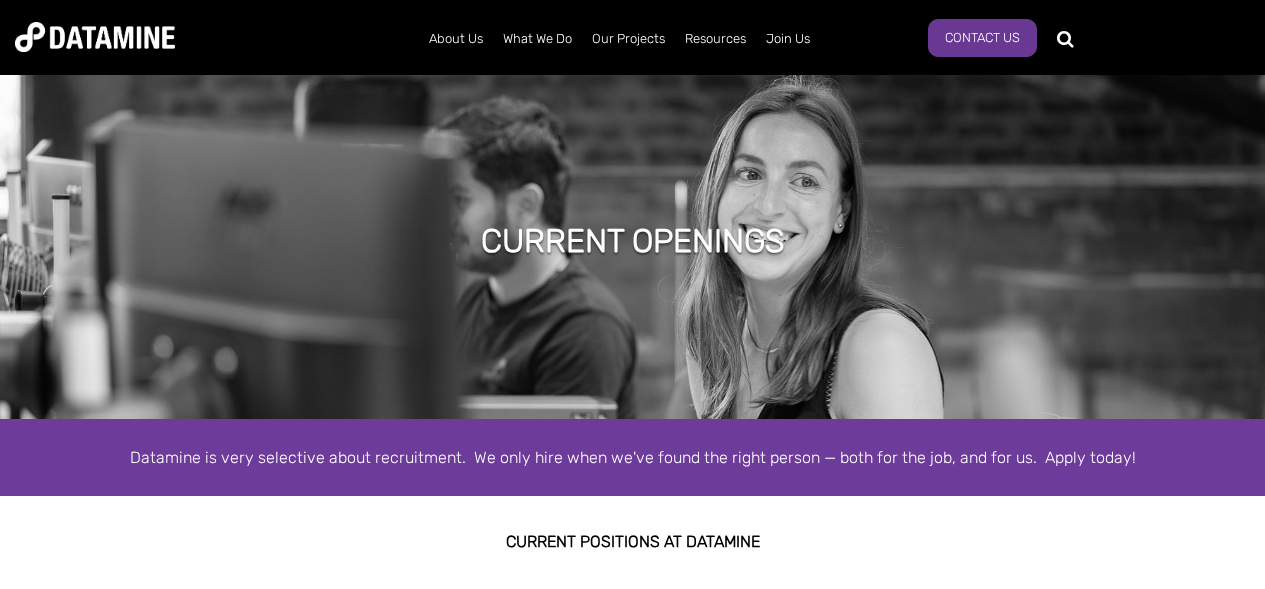 scroll, scrollTop: 103, scrollLeft: 0, axis: vertical 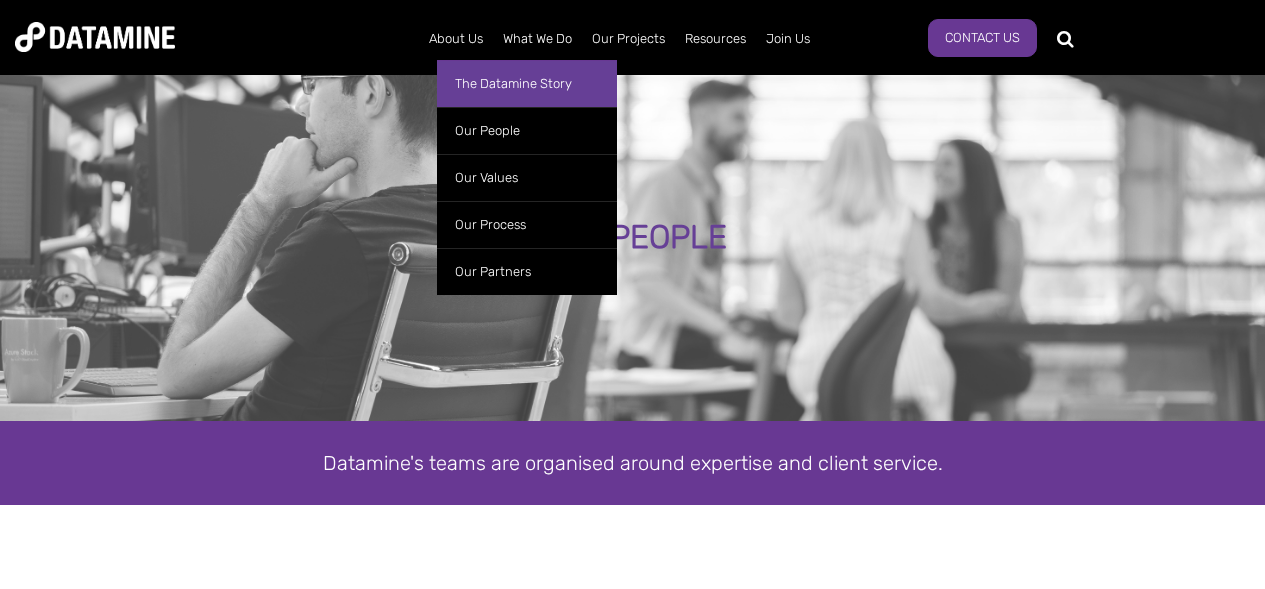 click on "The Datamine Story" at bounding box center [527, 83] 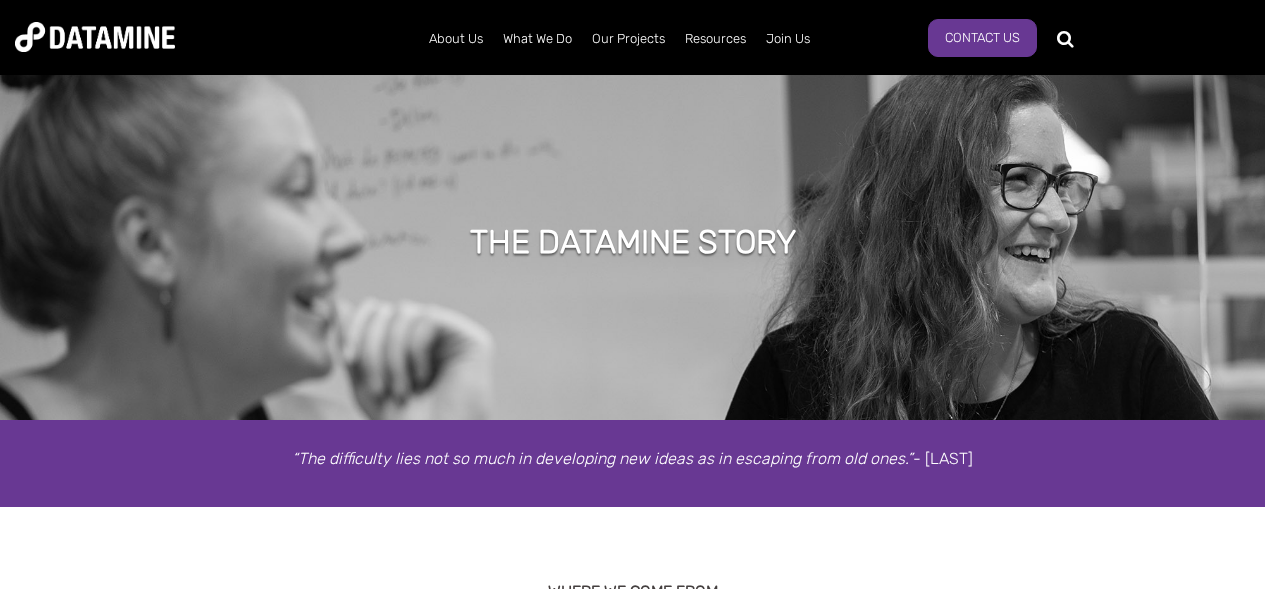scroll, scrollTop: 0, scrollLeft: 0, axis: both 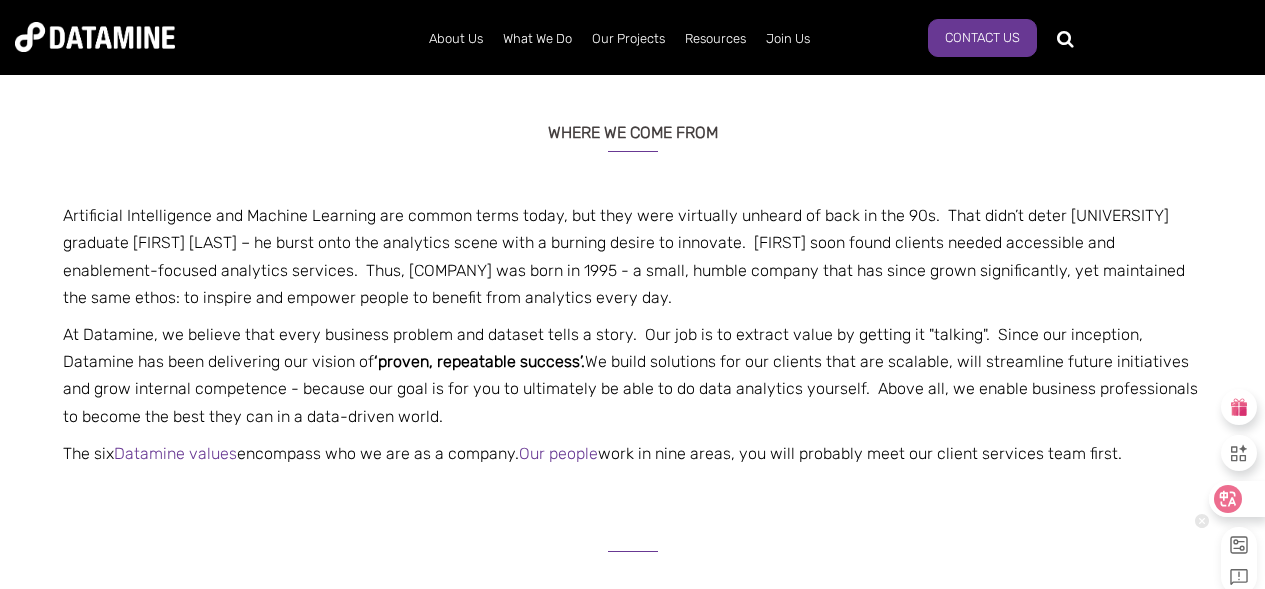 click 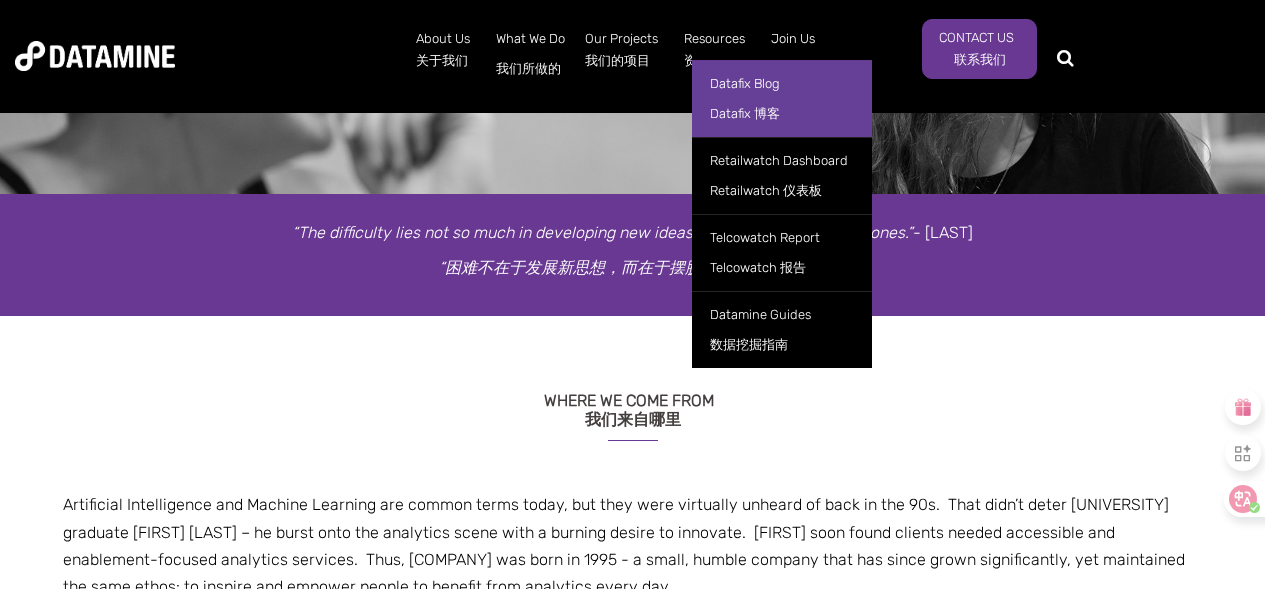 scroll, scrollTop: 203, scrollLeft: 0, axis: vertical 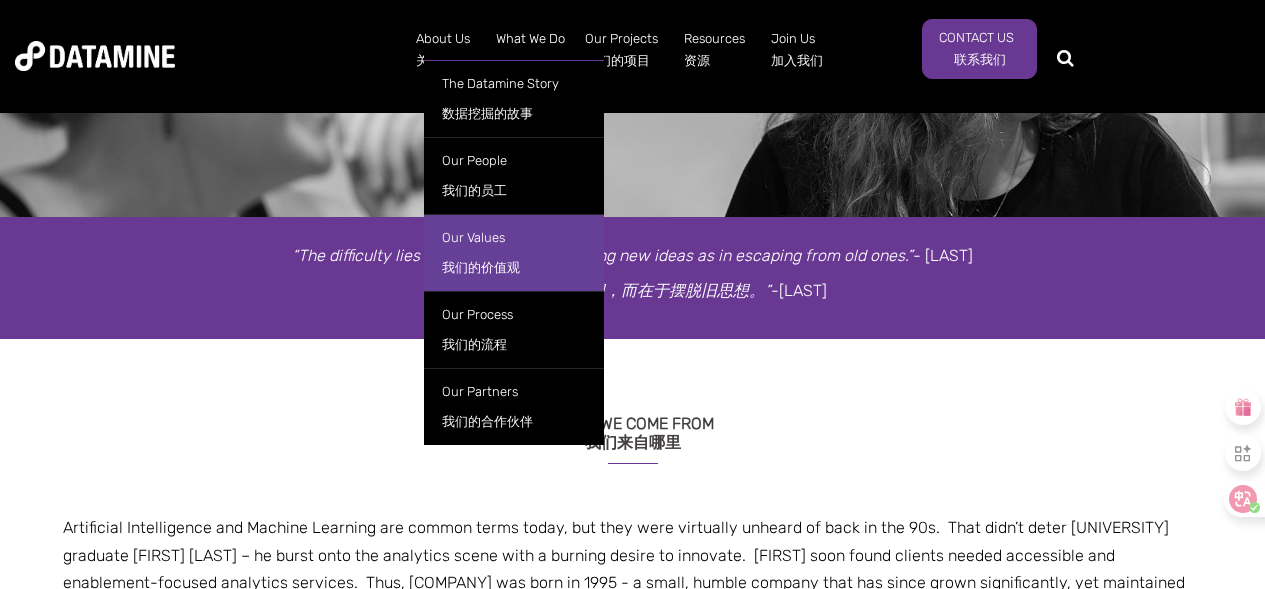 click on "我们的价值观" at bounding box center (514, 268) 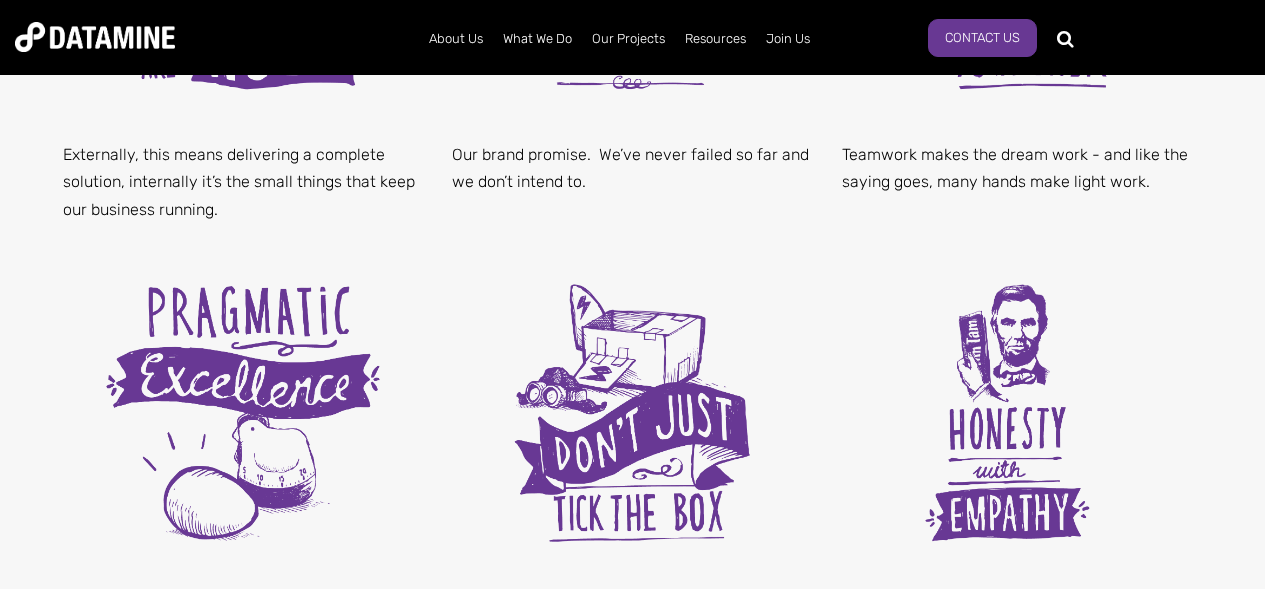scroll, scrollTop: 1002, scrollLeft: 0, axis: vertical 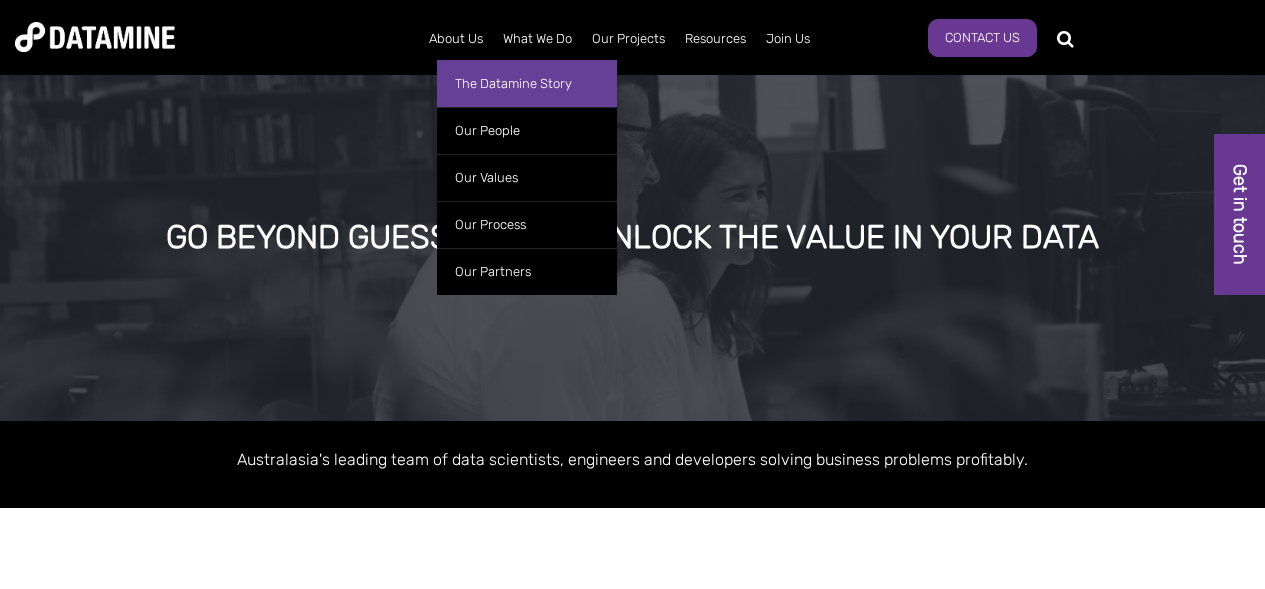 click on "The Datamine Story" at bounding box center (527, 83) 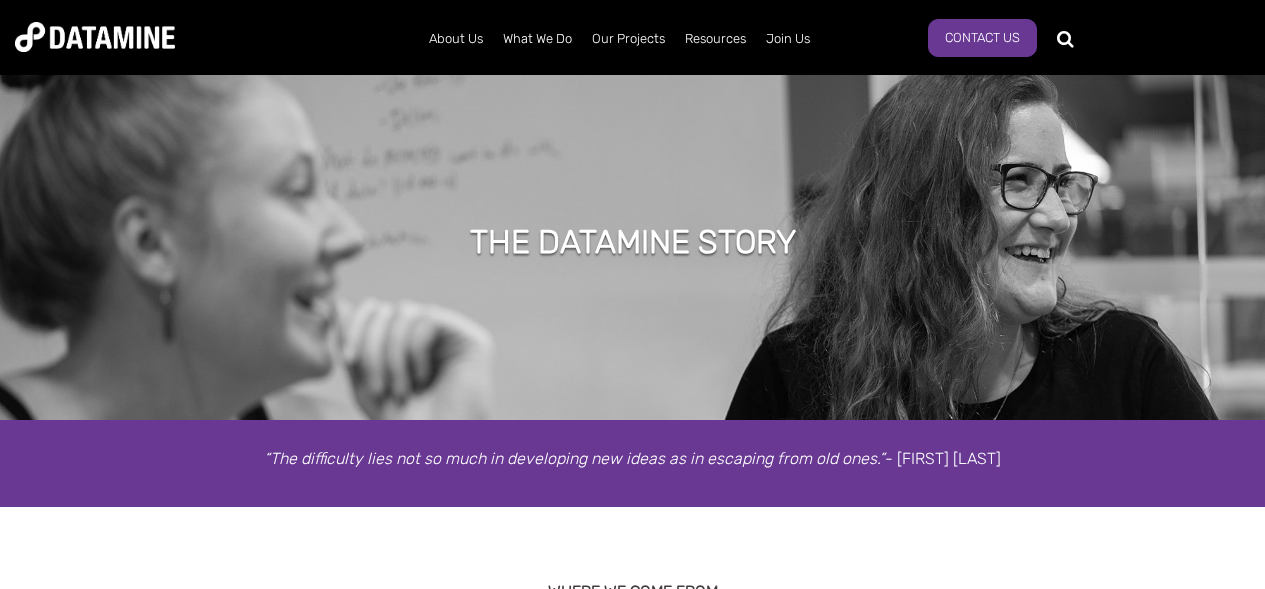 scroll, scrollTop: 0, scrollLeft: 0, axis: both 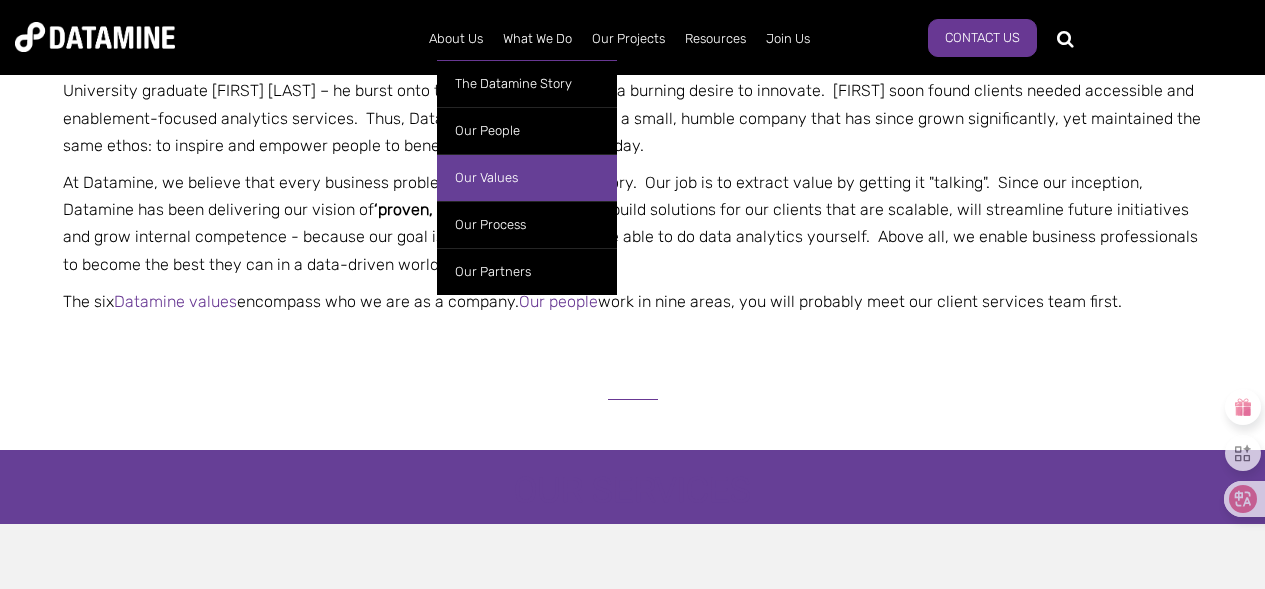 click on "Our Values" at bounding box center [527, 177] 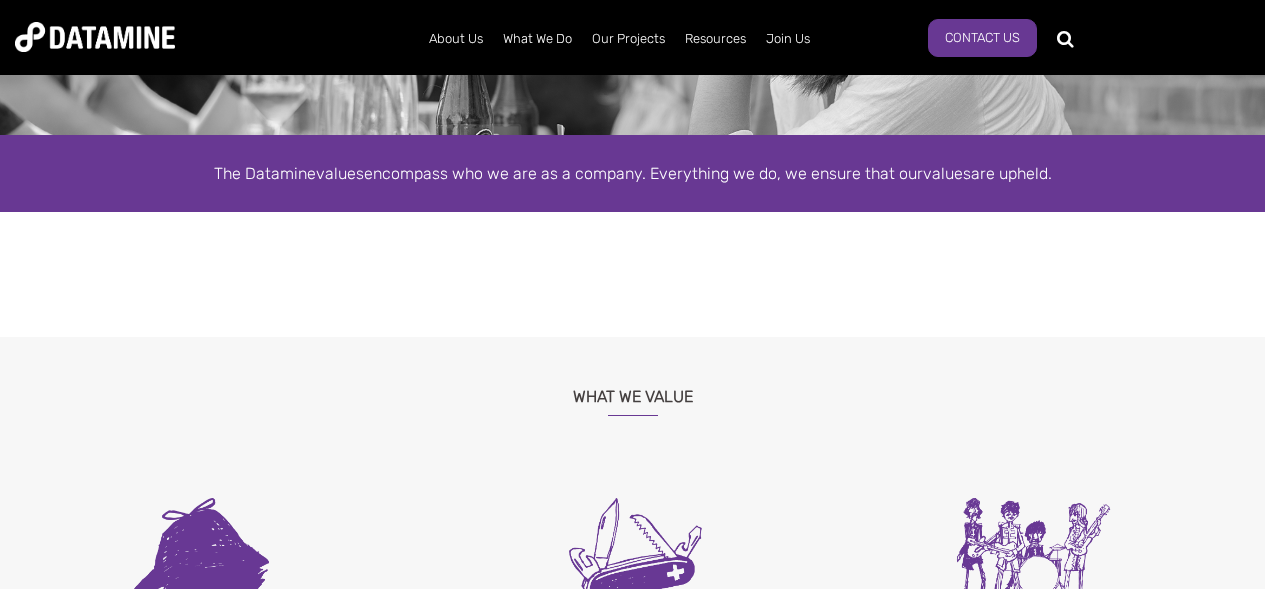 scroll, scrollTop: 285, scrollLeft: 0, axis: vertical 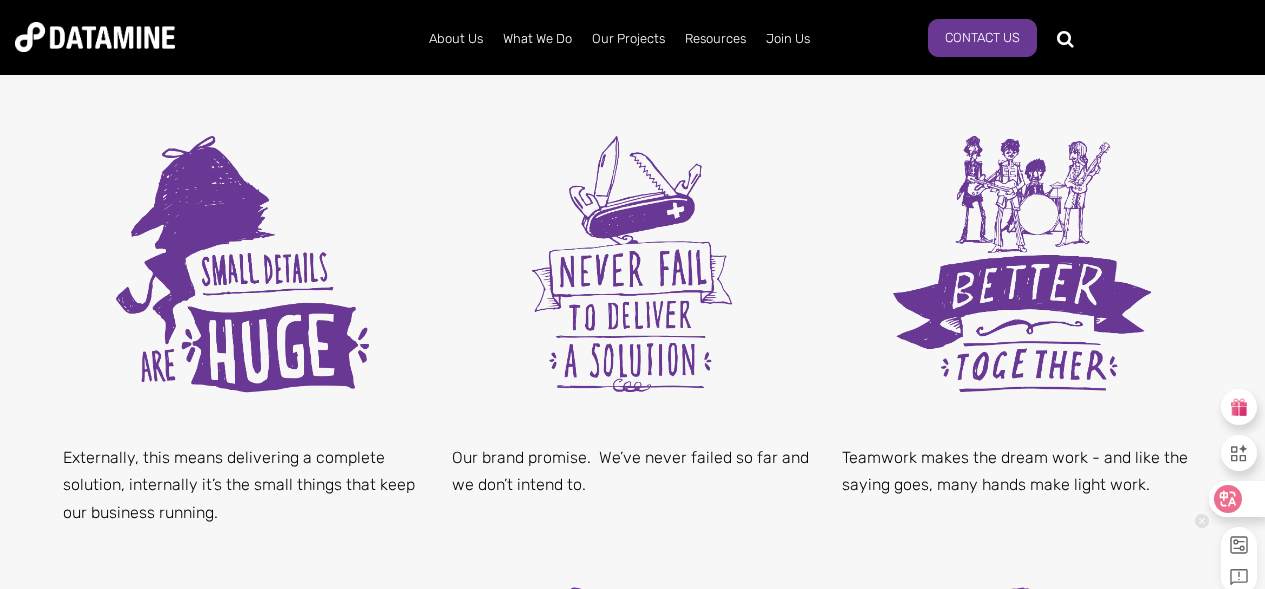 click 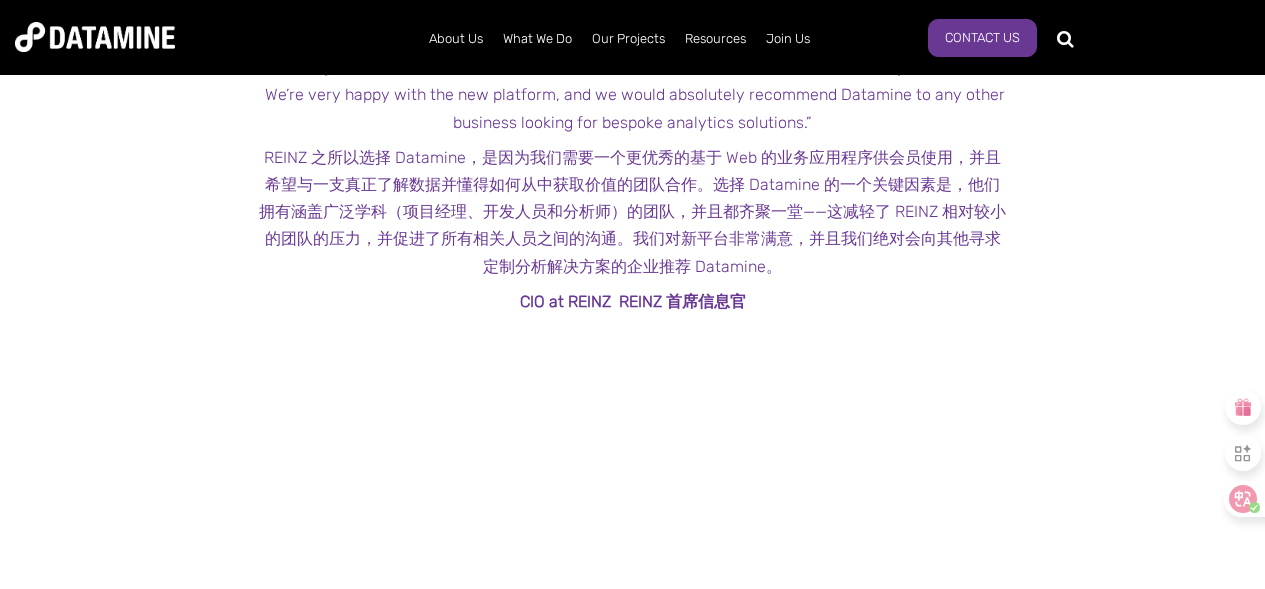 scroll, scrollTop: 2214, scrollLeft: 0, axis: vertical 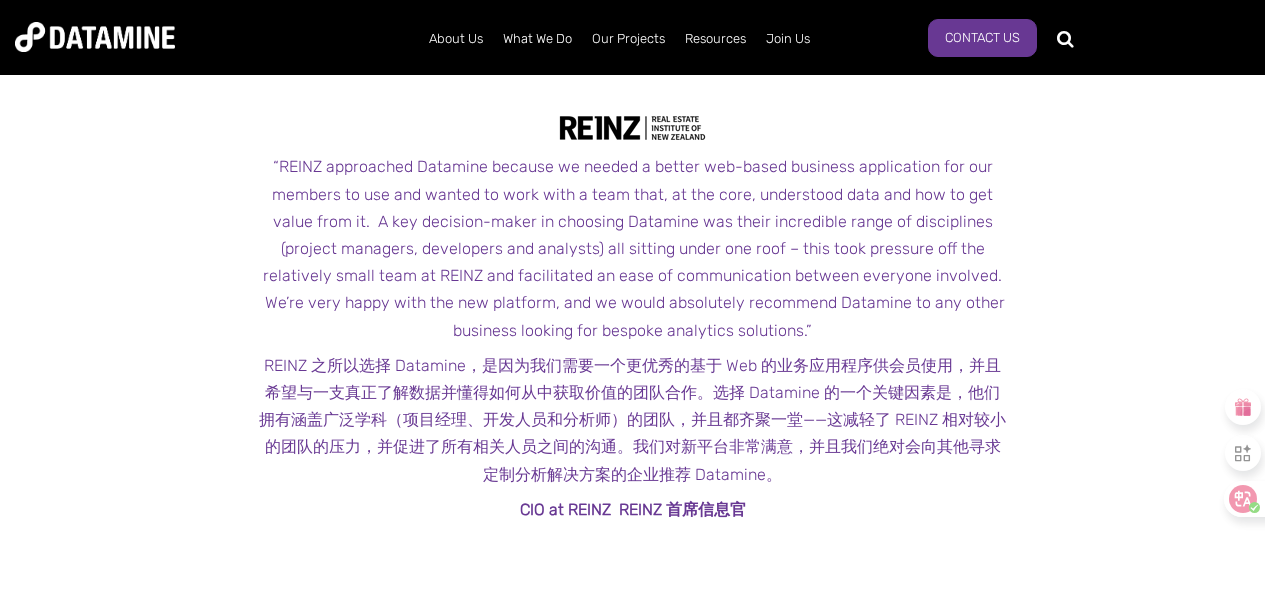 click on "REINZ 之所以选择 Datamine，是因为我们需要一个更优秀的基于 Web 的业务应用程序供会员使用，并且希望与一支真正了解数据并懂得如何从中获取价值的团队合作。选择 Datamine 的一个关键因素是，他们拥有涵盖广泛学科（项目经理、开发人员和分析师）的团队，并且都齐聚一堂——这减轻了 REINZ 相对较小的团队的压力，并促进了所有相关人员之间的沟通。我们对新平台非常满意，并且我们绝对会向其他寻求定制分析解决方案的企业推荐 Datamine。" at bounding box center [632, 420] 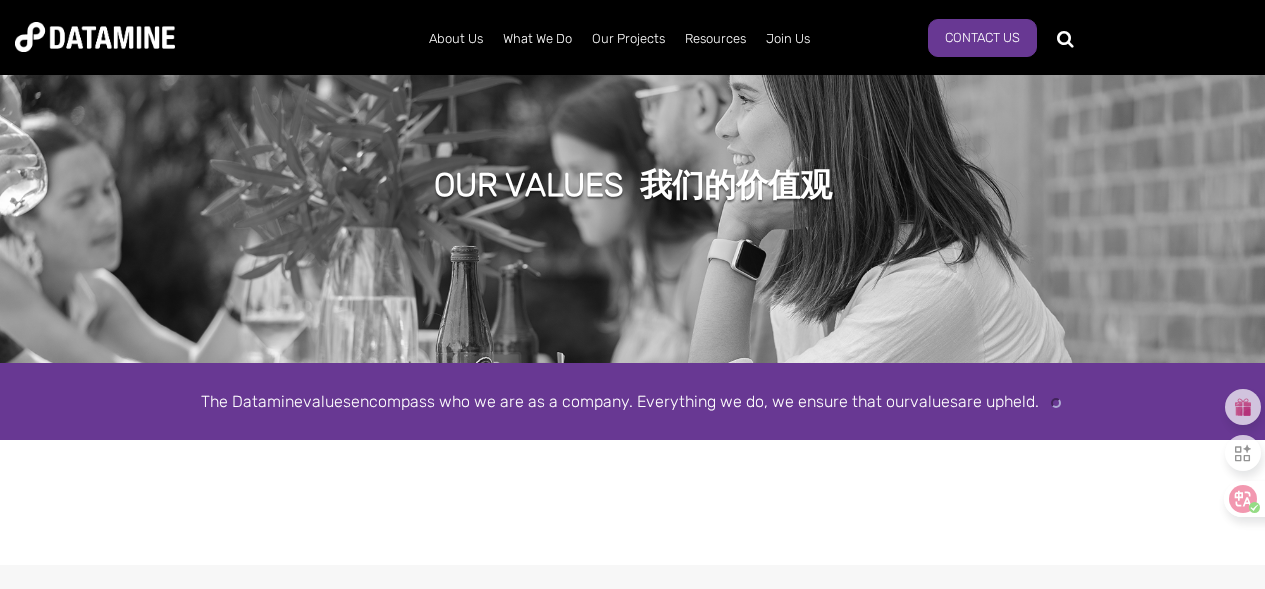 scroll, scrollTop: 50, scrollLeft: 0, axis: vertical 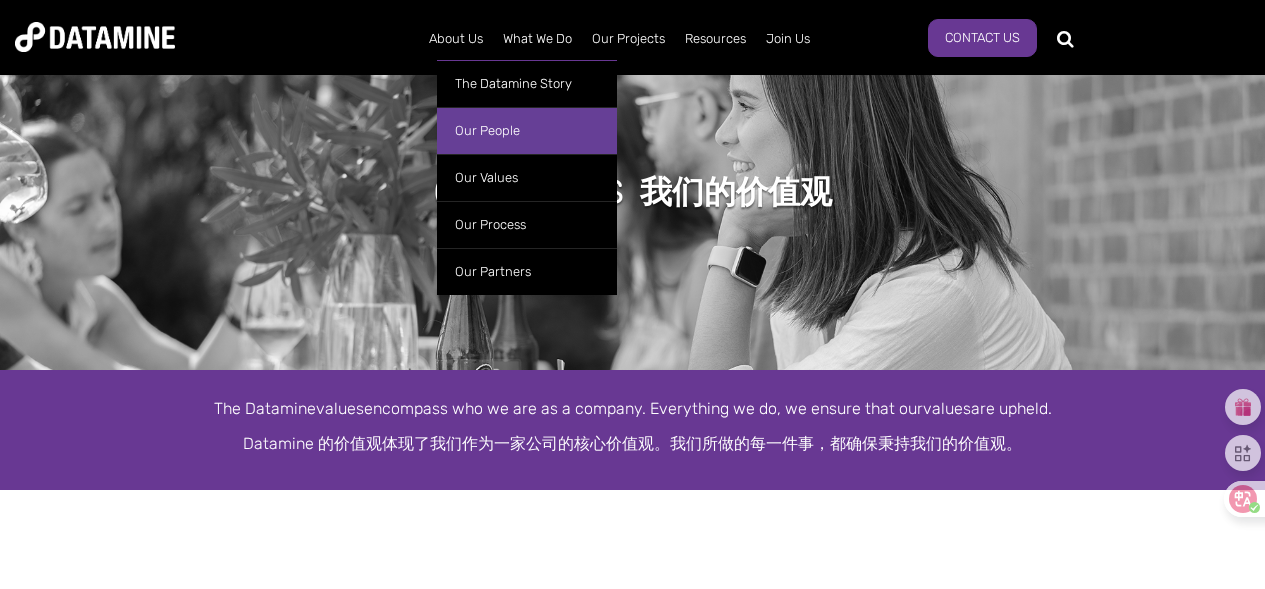 click on "Our People" at bounding box center (527, 130) 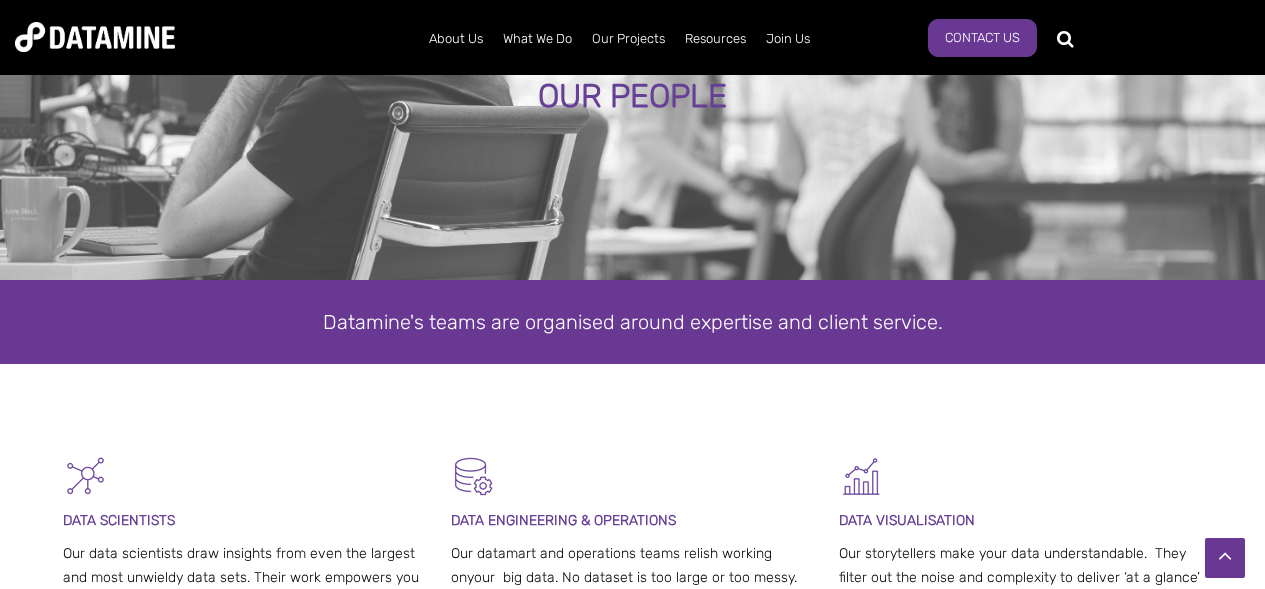 scroll, scrollTop: 348, scrollLeft: 0, axis: vertical 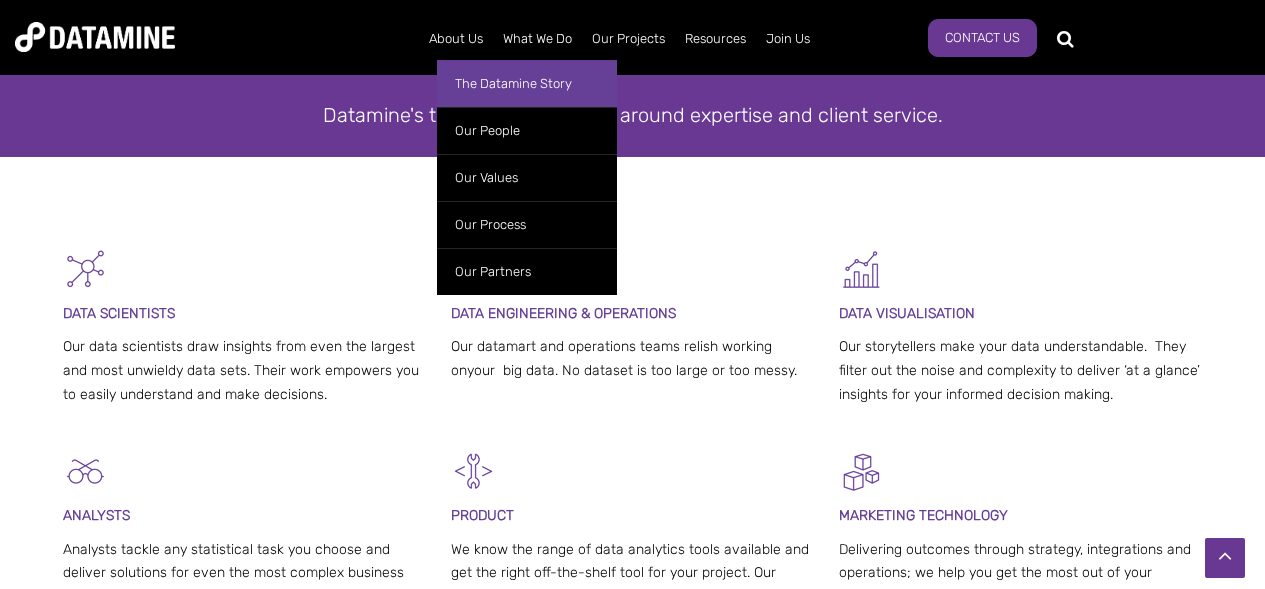 click on "The Datamine Story" at bounding box center (527, 83) 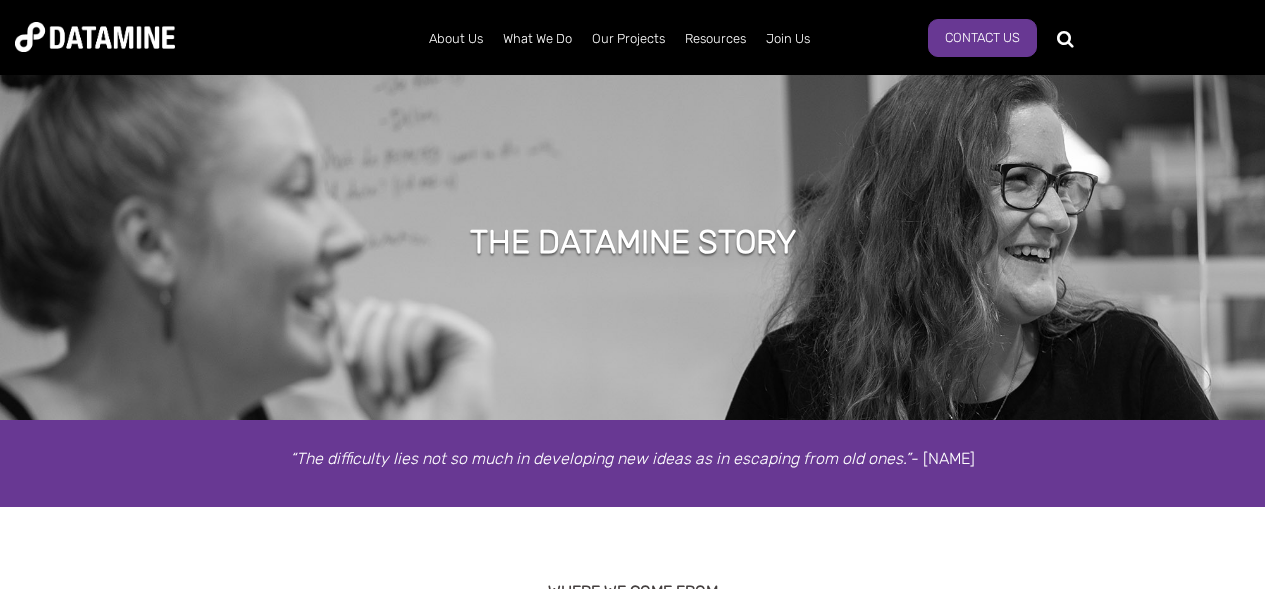 scroll, scrollTop: 169, scrollLeft: 0, axis: vertical 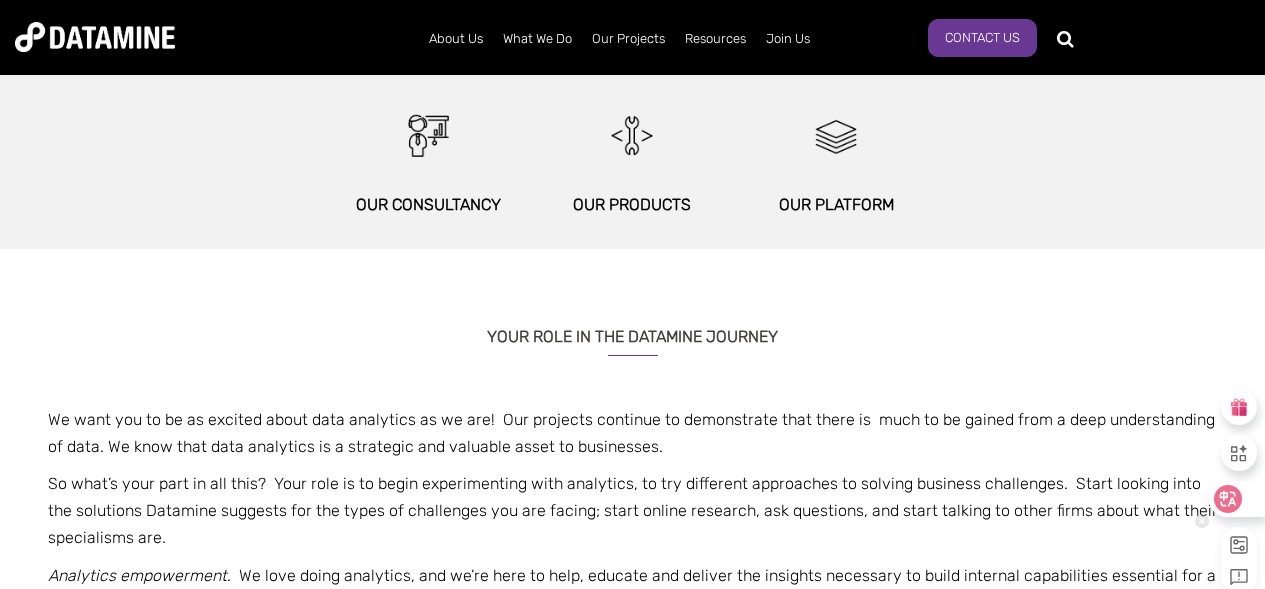 click 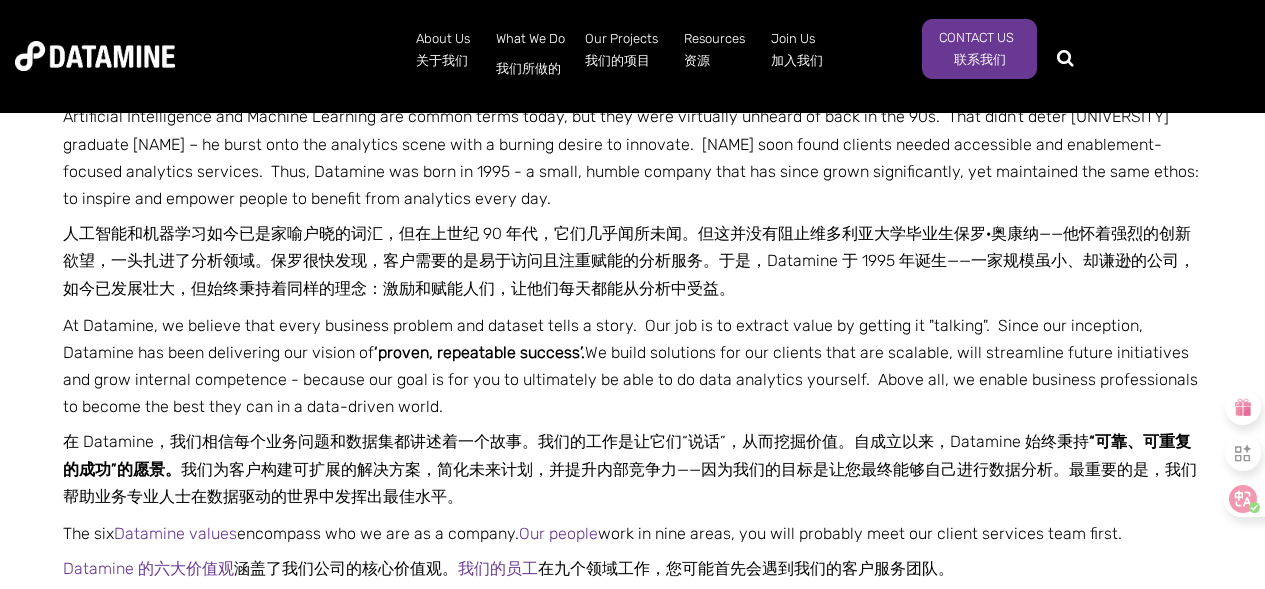 scroll, scrollTop: 615, scrollLeft: 0, axis: vertical 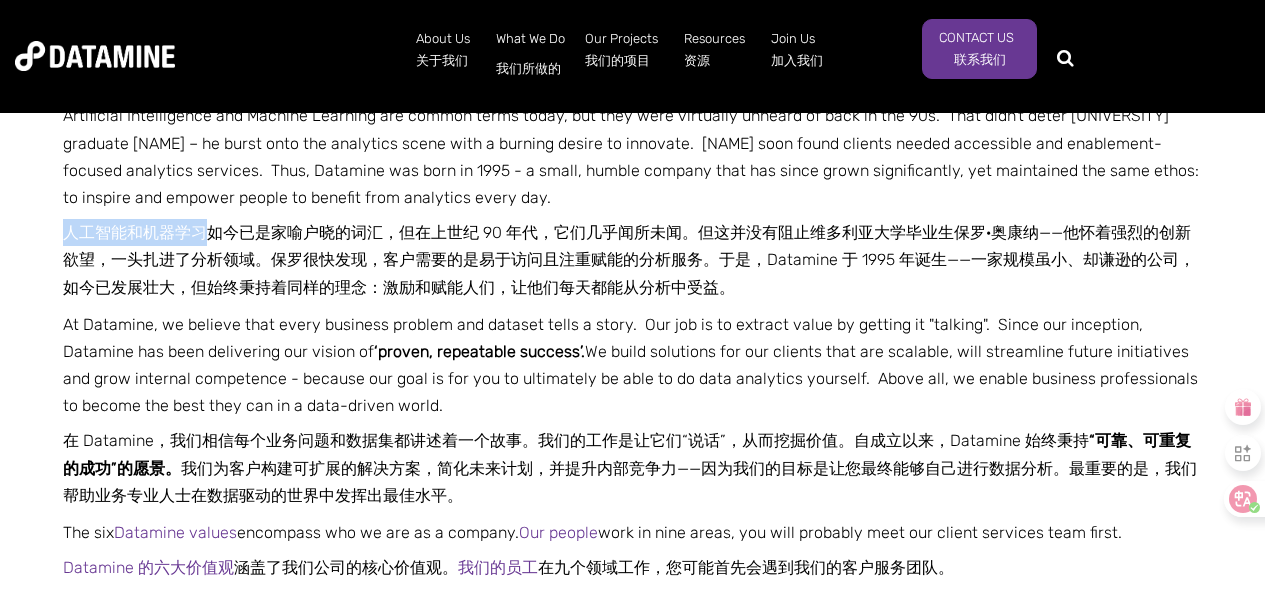 drag, startPoint x: 67, startPoint y: 234, endPoint x: 208, endPoint y: 232, distance: 141.01419 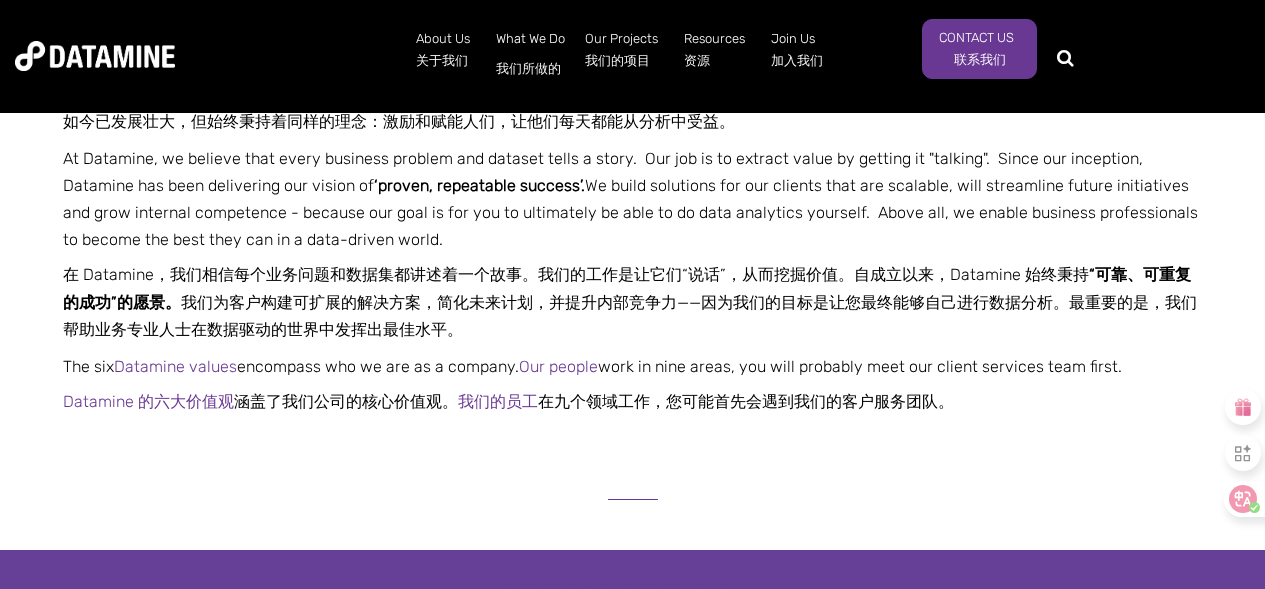 scroll, scrollTop: 837, scrollLeft: 0, axis: vertical 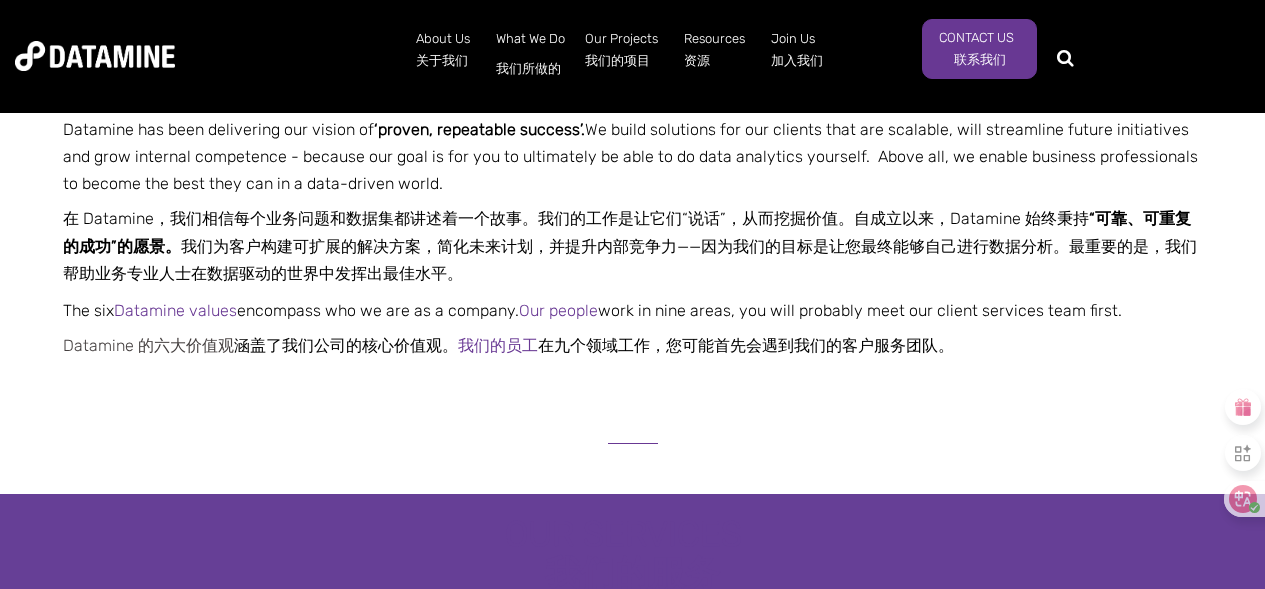 click on "Datamine 的六大价值观" at bounding box center (148, 345) 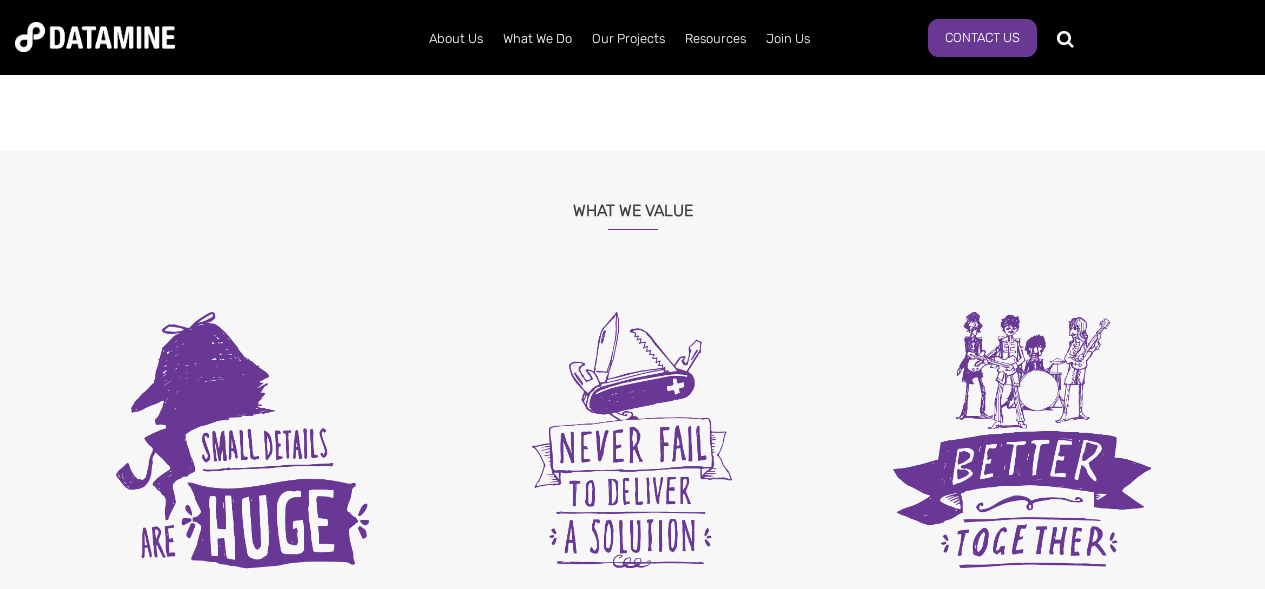 scroll, scrollTop: 929, scrollLeft: 0, axis: vertical 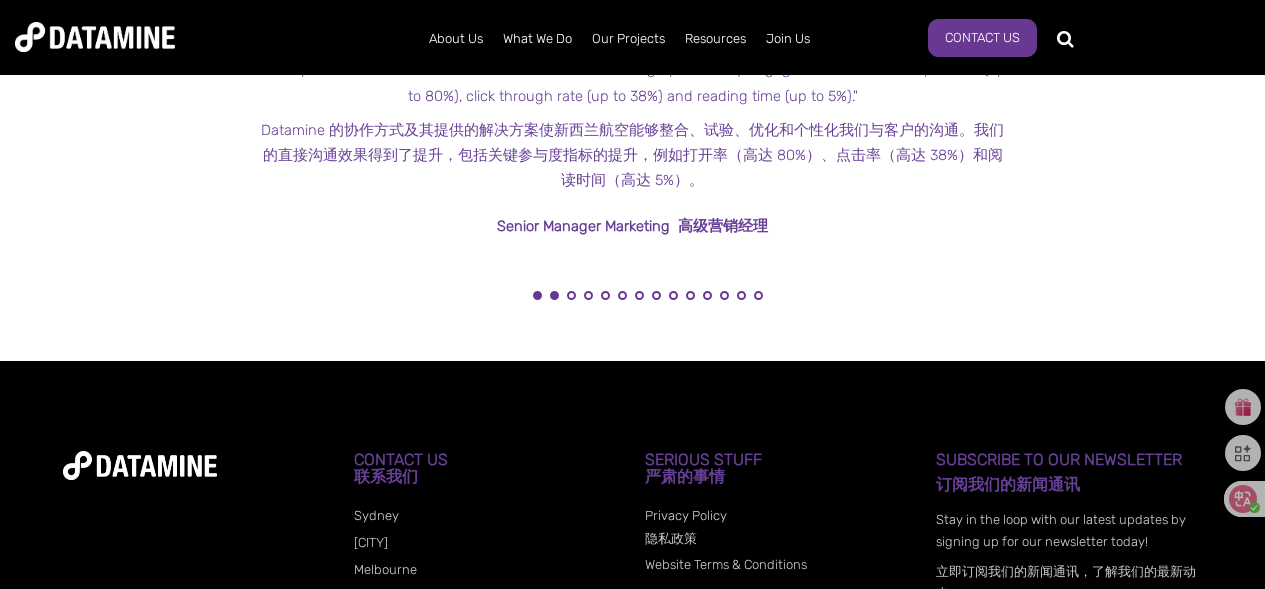 click on "2" at bounding box center [554, 295] 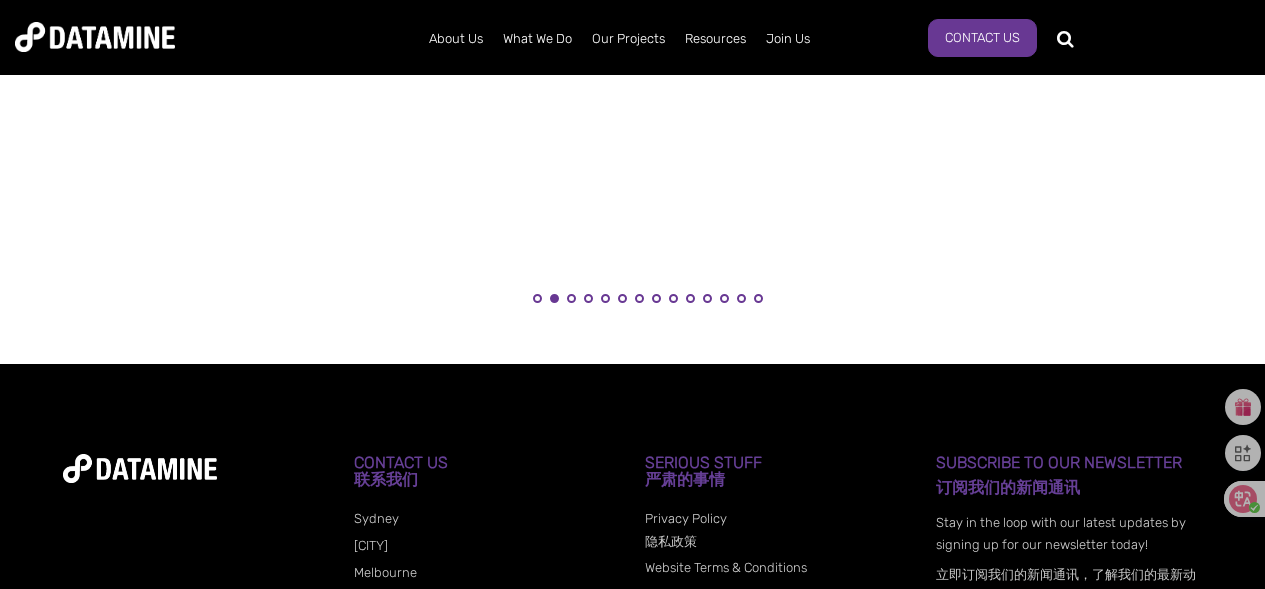 scroll, scrollTop: 2806, scrollLeft: 0, axis: vertical 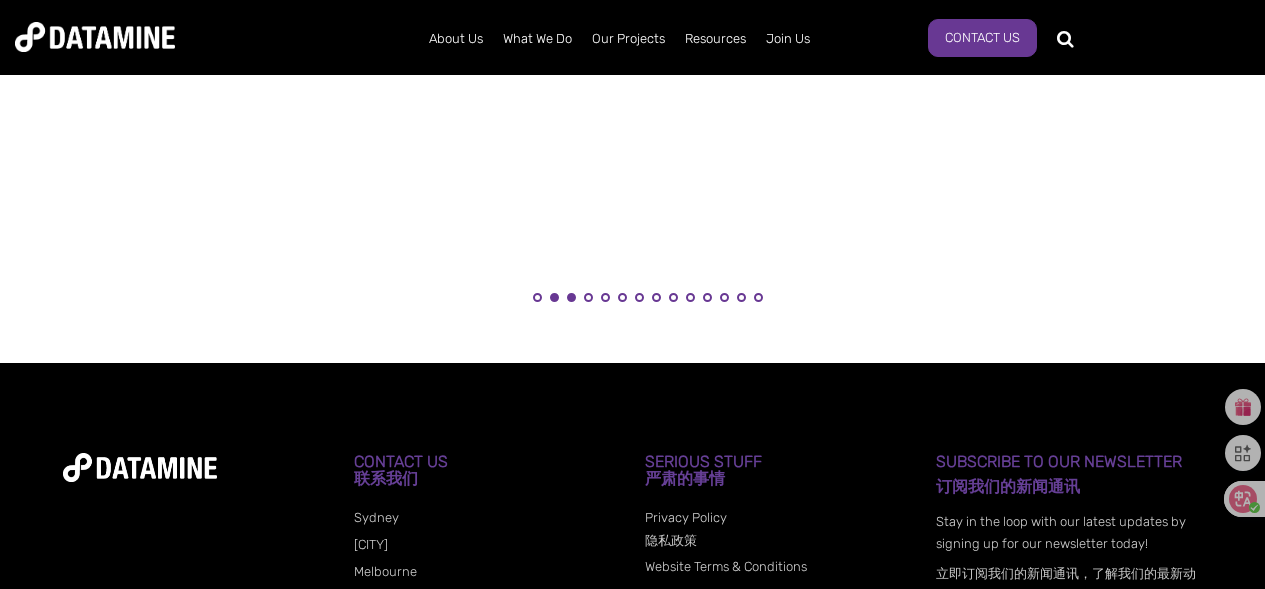 click on "3" at bounding box center [571, 297] 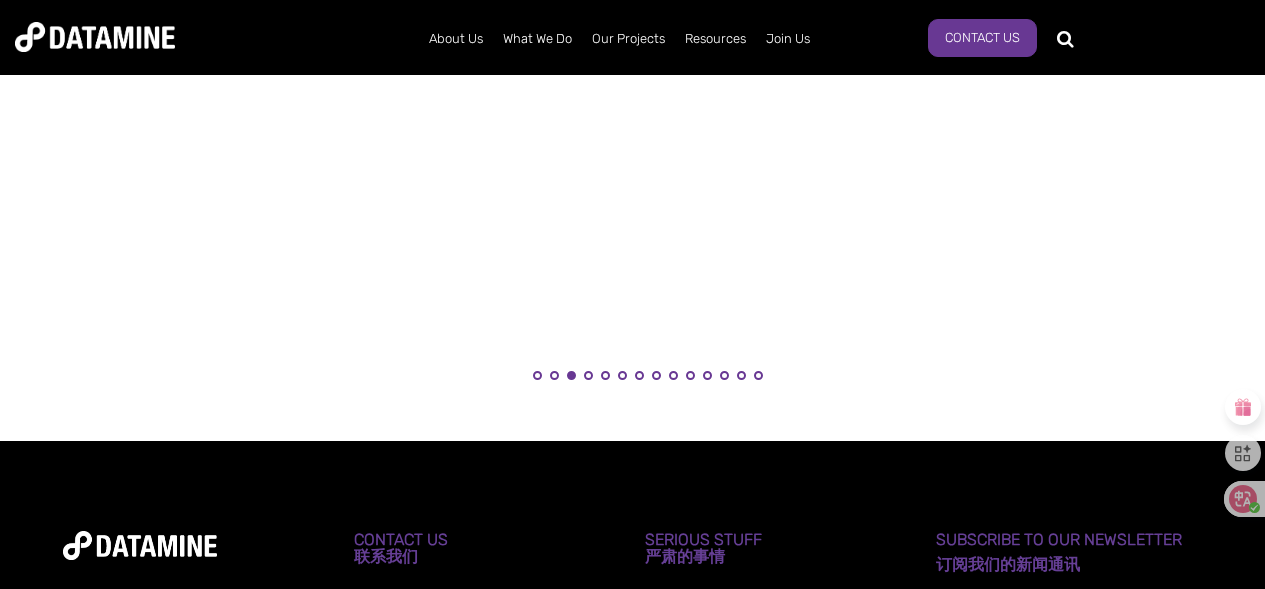 scroll, scrollTop: 2760, scrollLeft: 0, axis: vertical 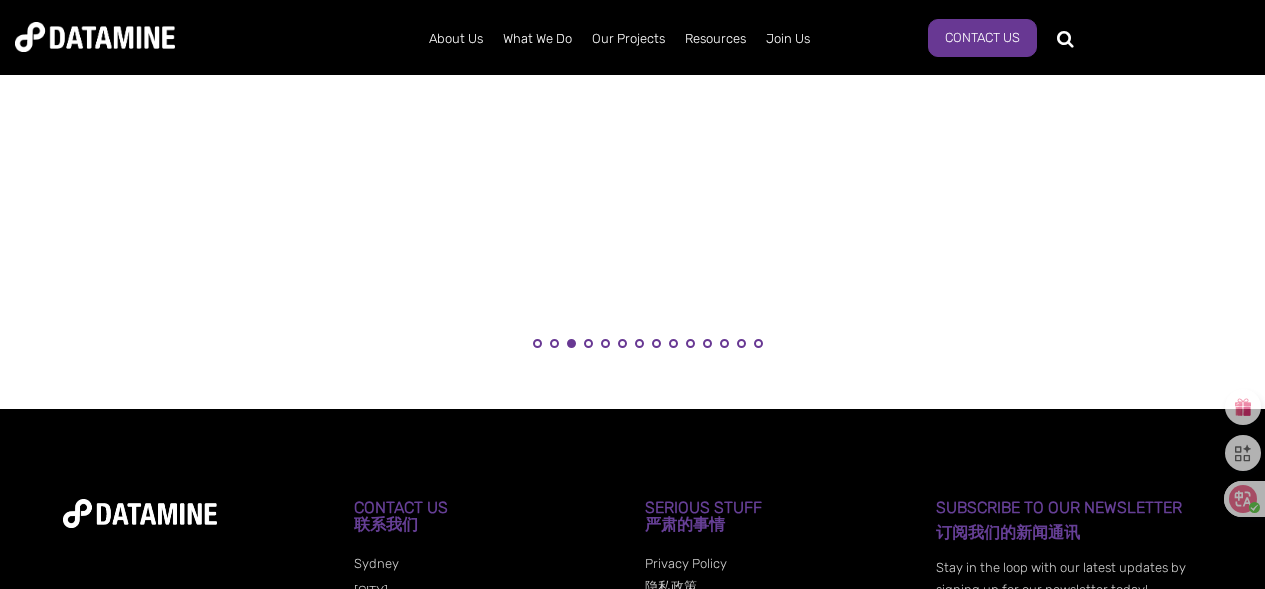 click on "1 2 3 4 5 6 7 8 9 10 11 12 13 14" at bounding box center [648, 341] 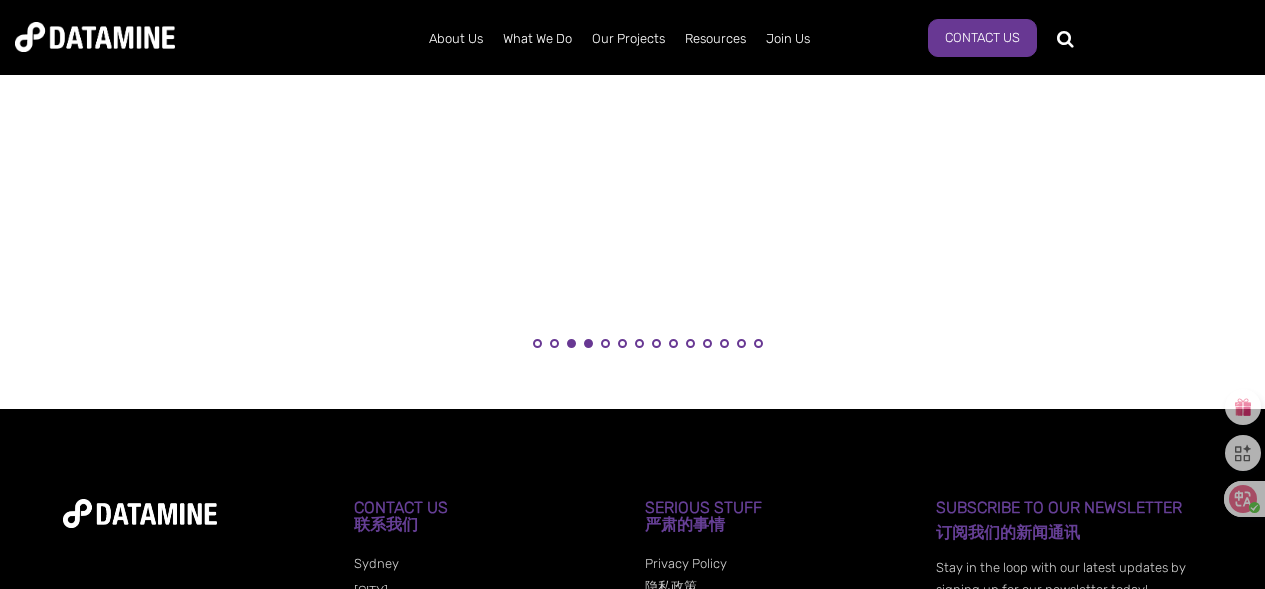 click on "4" at bounding box center [588, 343] 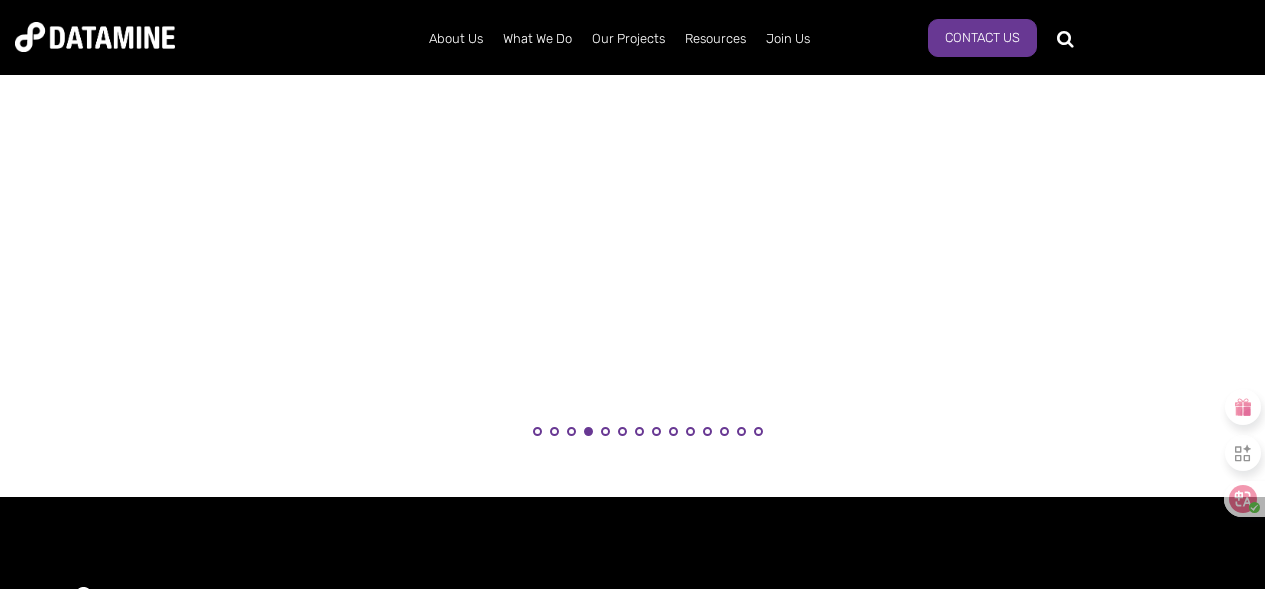 scroll, scrollTop: 2675, scrollLeft: 0, axis: vertical 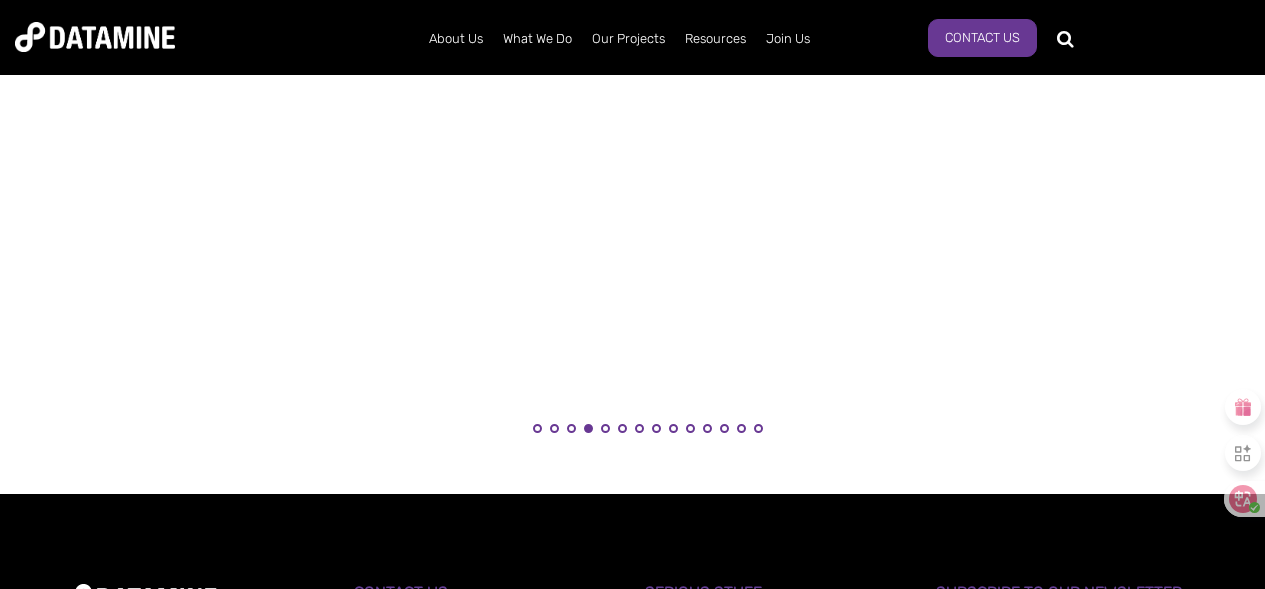 click on "5" at bounding box center [605, 434] 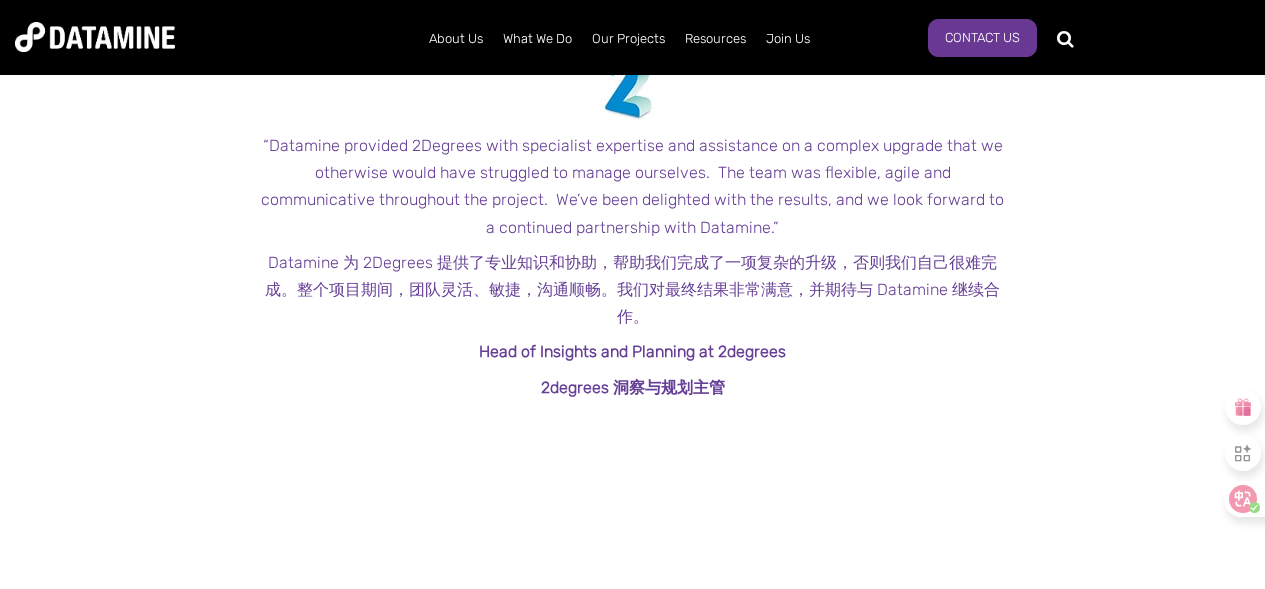 scroll, scrollTop: 2351, scrollLeft: 0, axis: vertical 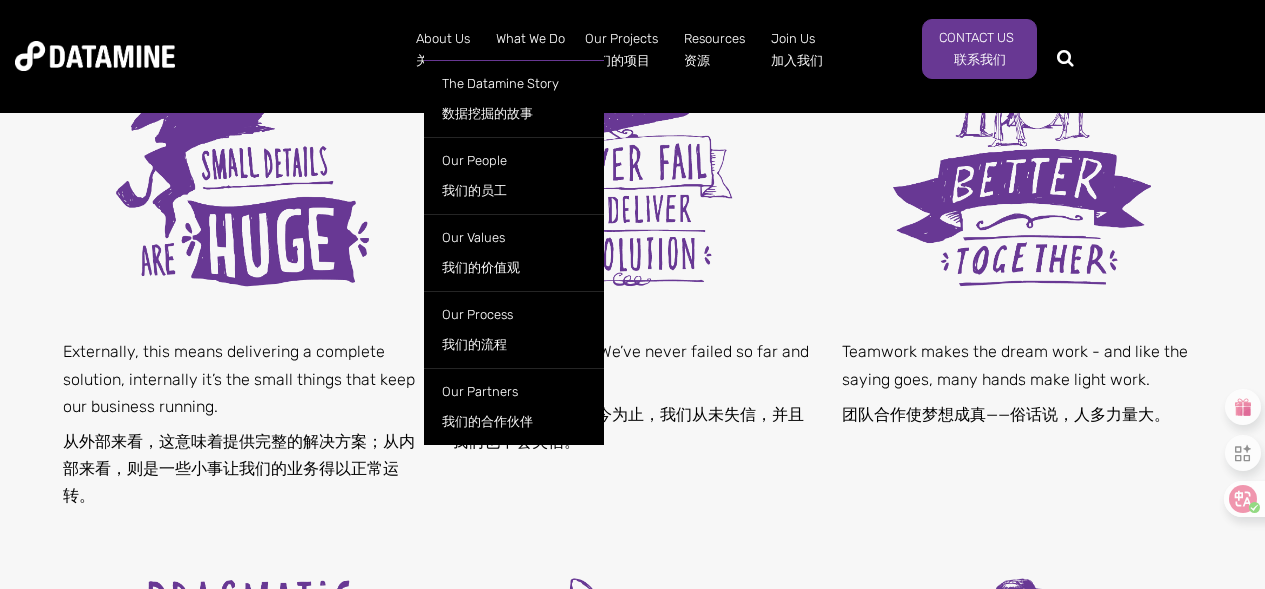 click on "The Datamine Story    数据挖掘的故事
Our People    我们的员工
Our Values    我们的价值观
Our Process    我们的流程
Our Partners    我们的合作伙伴" at bounding box center (514, 247) 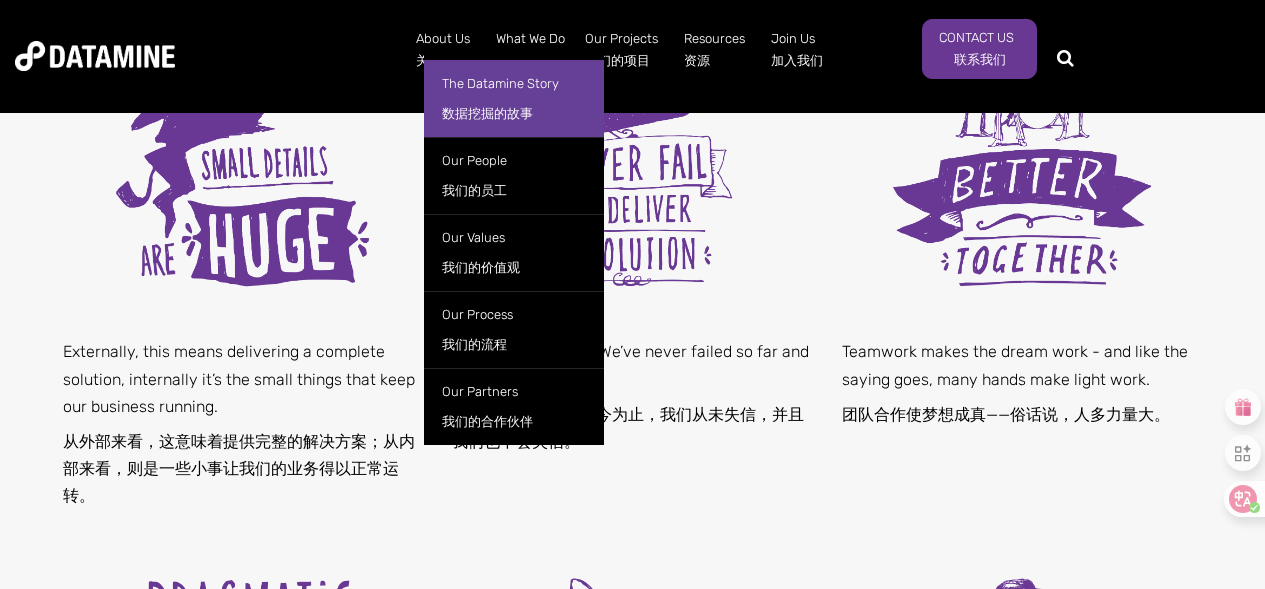 click on "The Datamine Story    数据挖掘的故事" at bounding box center (514, 98) 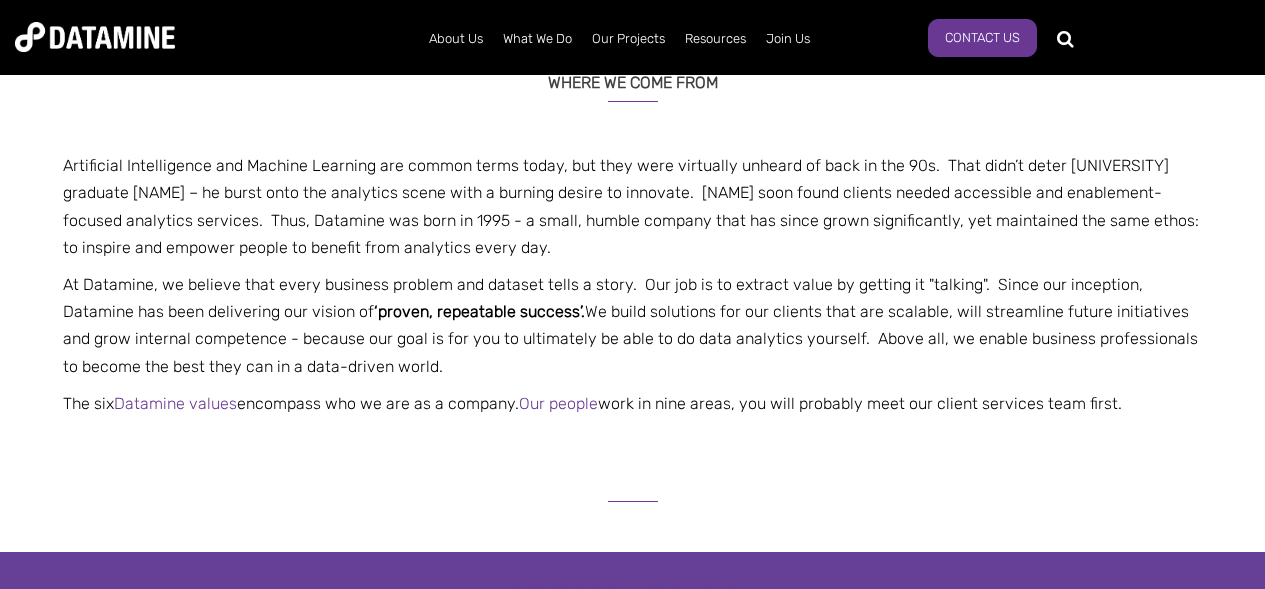 scroll, scrollTop: 535, scrollLeft: 0, axis: vertical 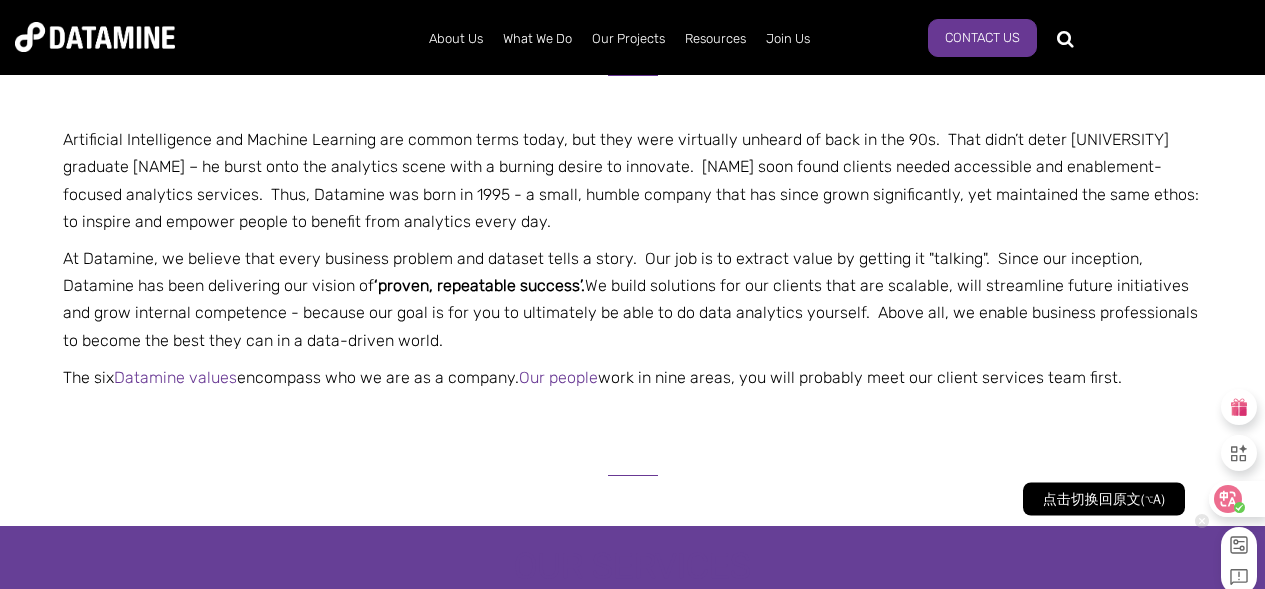 click 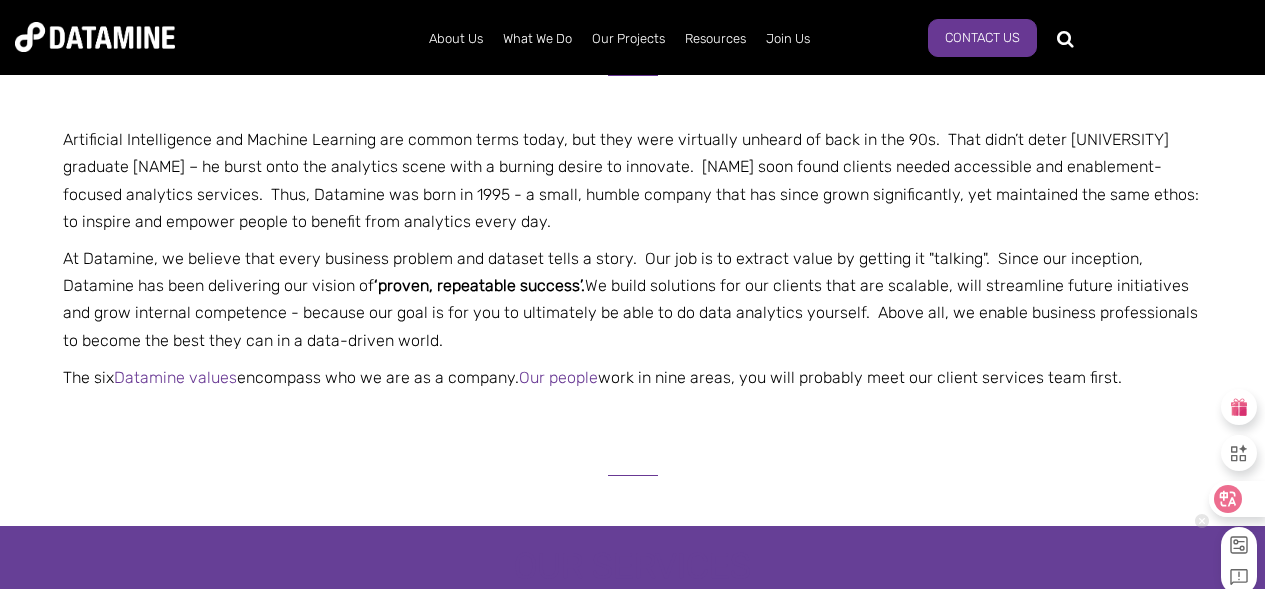 click 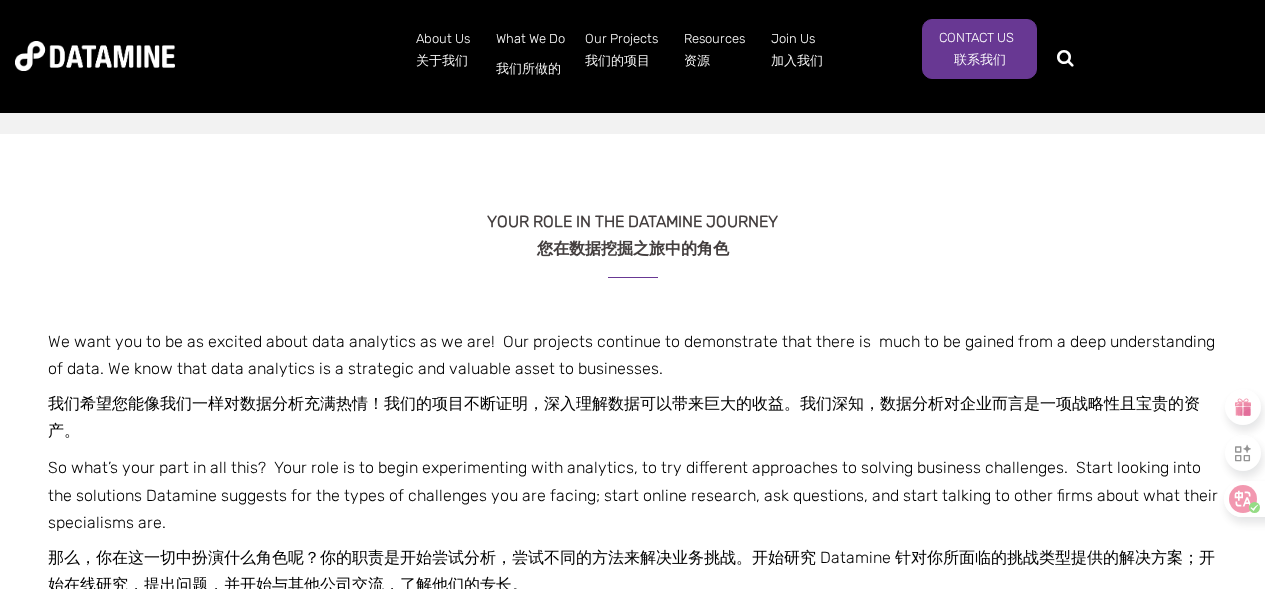 scroll, scrollTop: 1743, scrollLeft: 0, axis: vertical 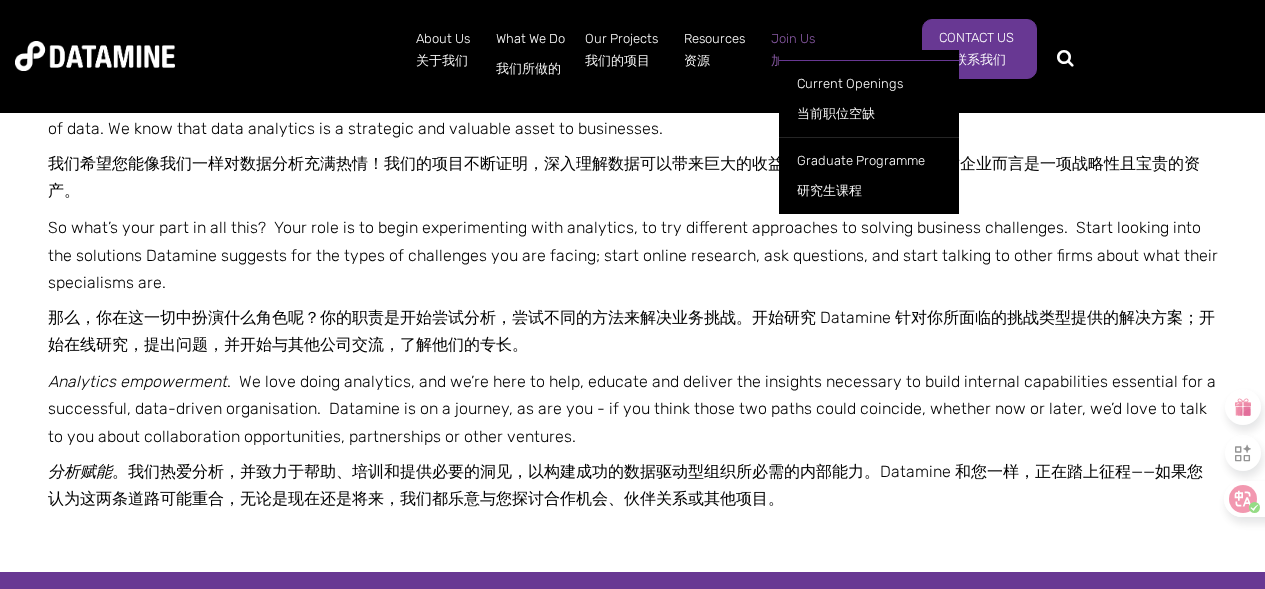 click on "Join Us    加入我们" at bounding box center [797, 50] 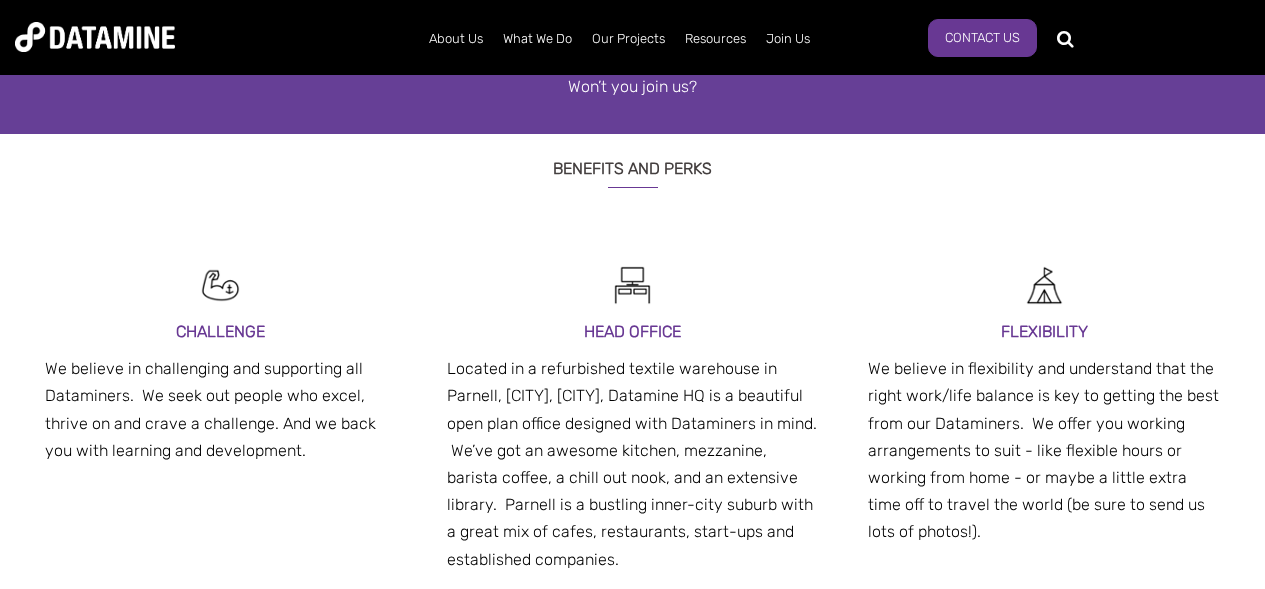 scroll, scrollTop: 447, scrollLeft: 0, axis: vertical 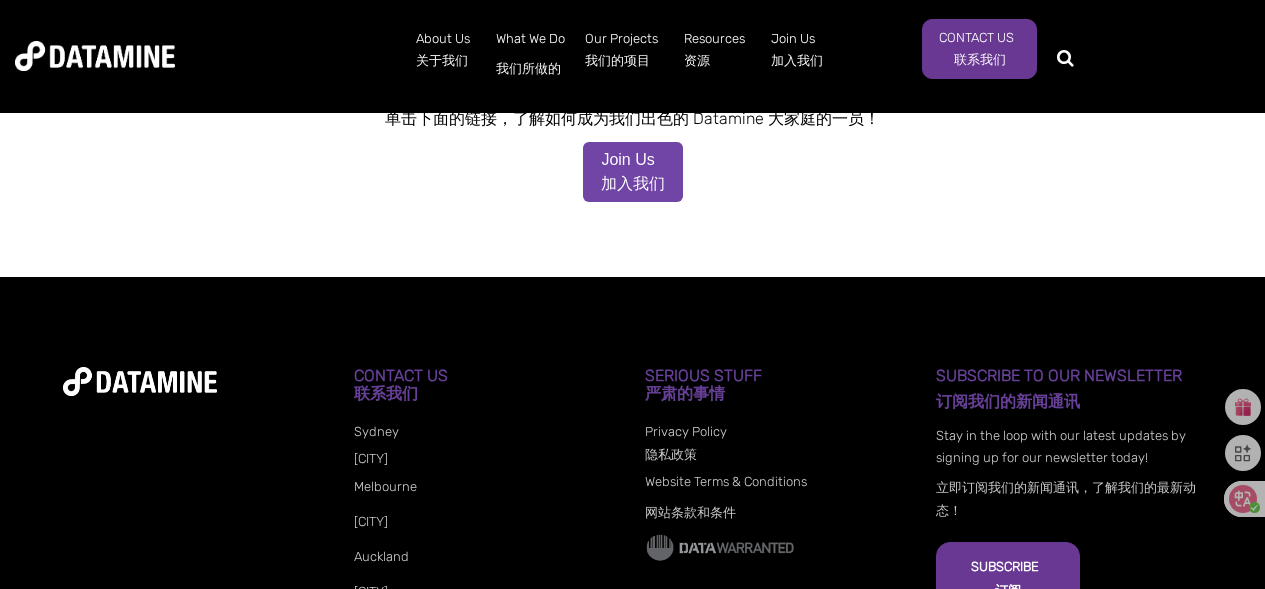 click at bounding box center [659, 159] 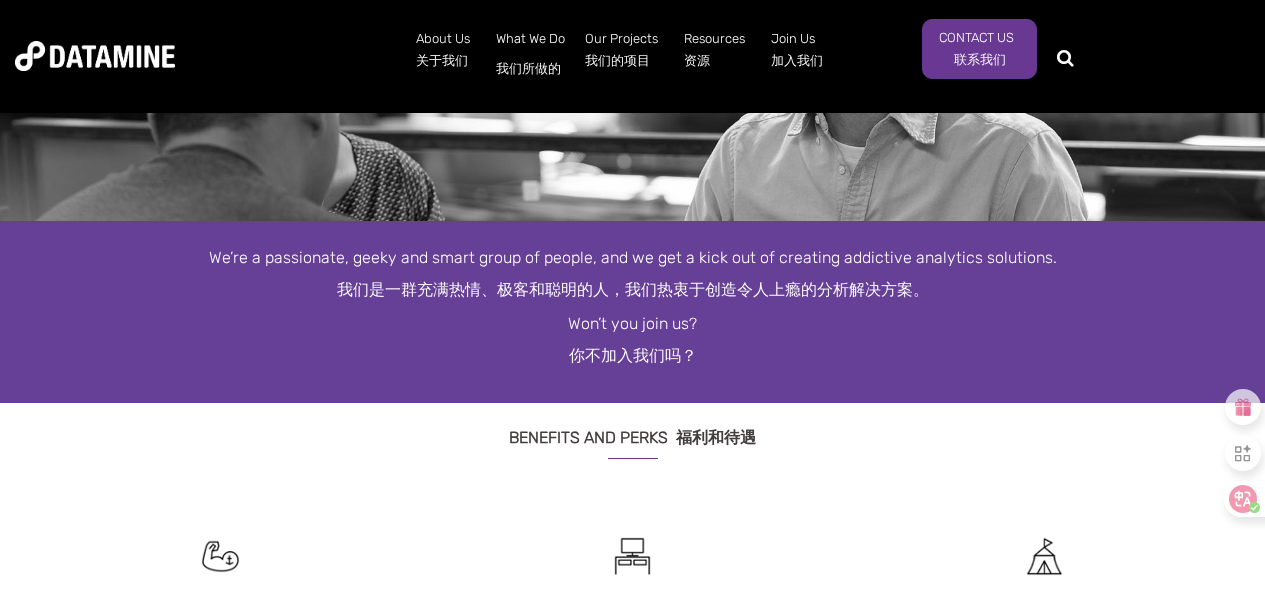 scroll, scrollTop: 195, scrollLeft: 0, axis: vertical 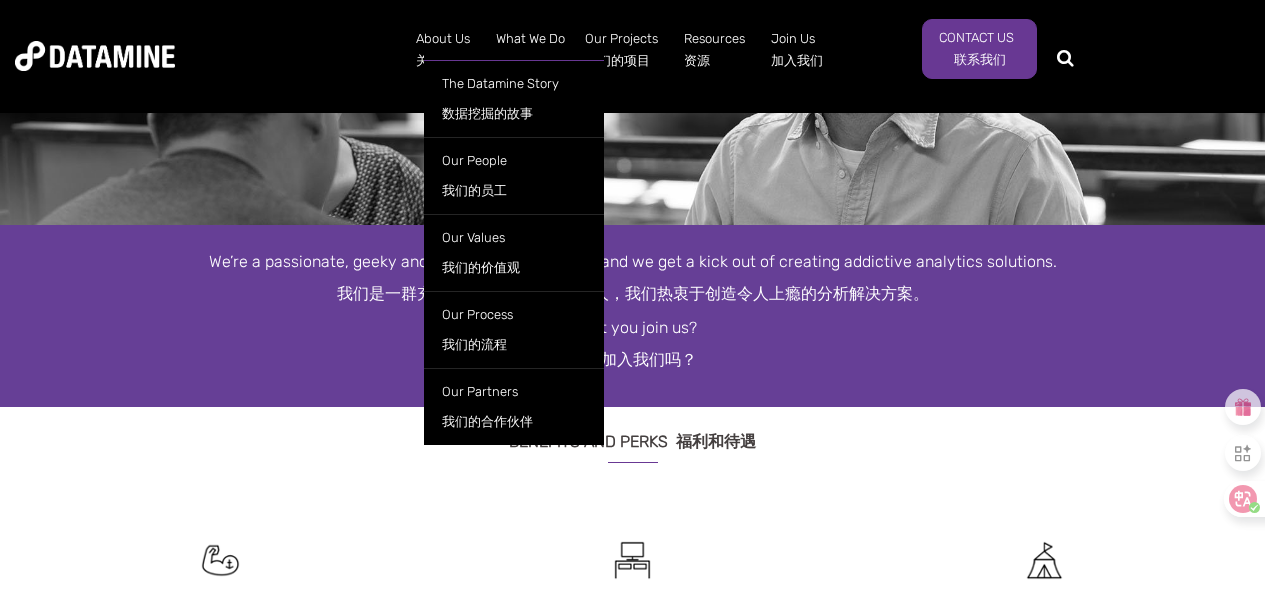 click on "The Datamine Story    数据挖掘的故事
Our People    我们的员工
Our Values    我们的价值观
Our Process    我们的流程
Our Partners    我们的合作伙伴" at bounding box center [514, 247] 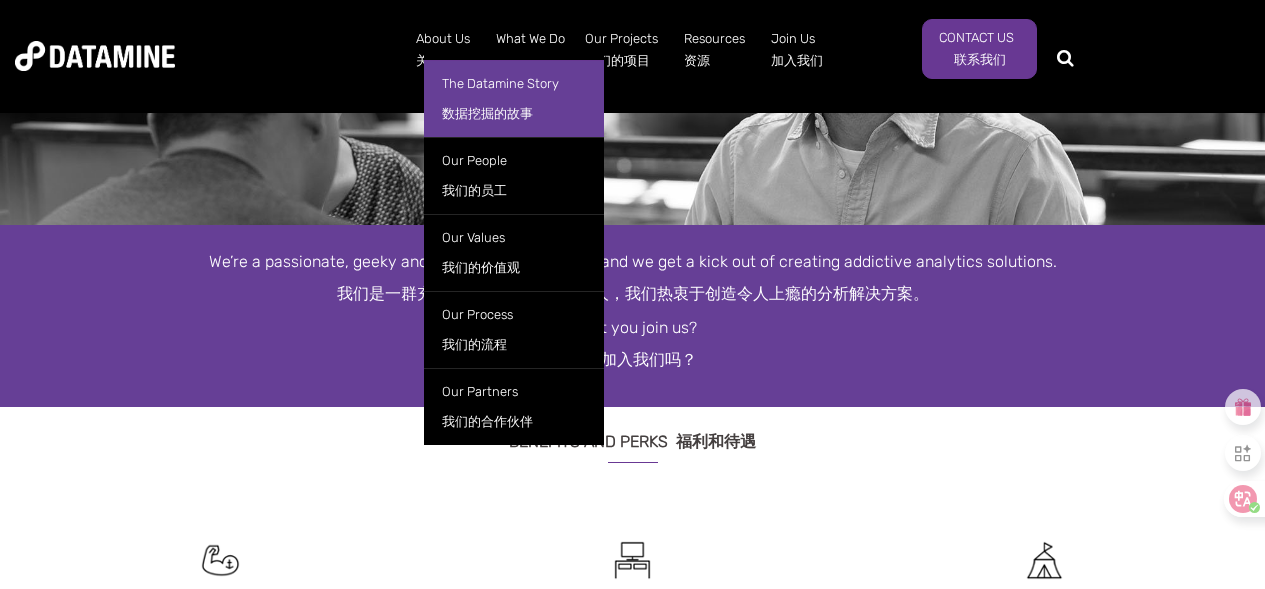 click on "The Datamine Story    数据挖掘的故事" at bounding box center [514, 98] 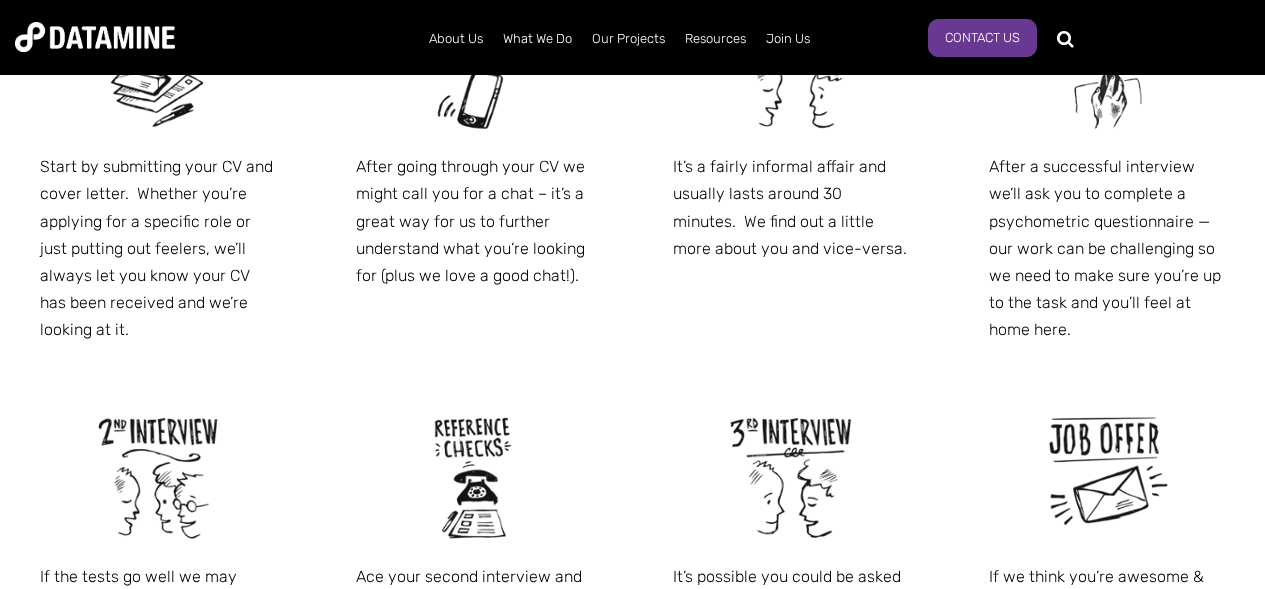 scroll, scrollTop: 901, scrollLeft: 0, axis: vertical 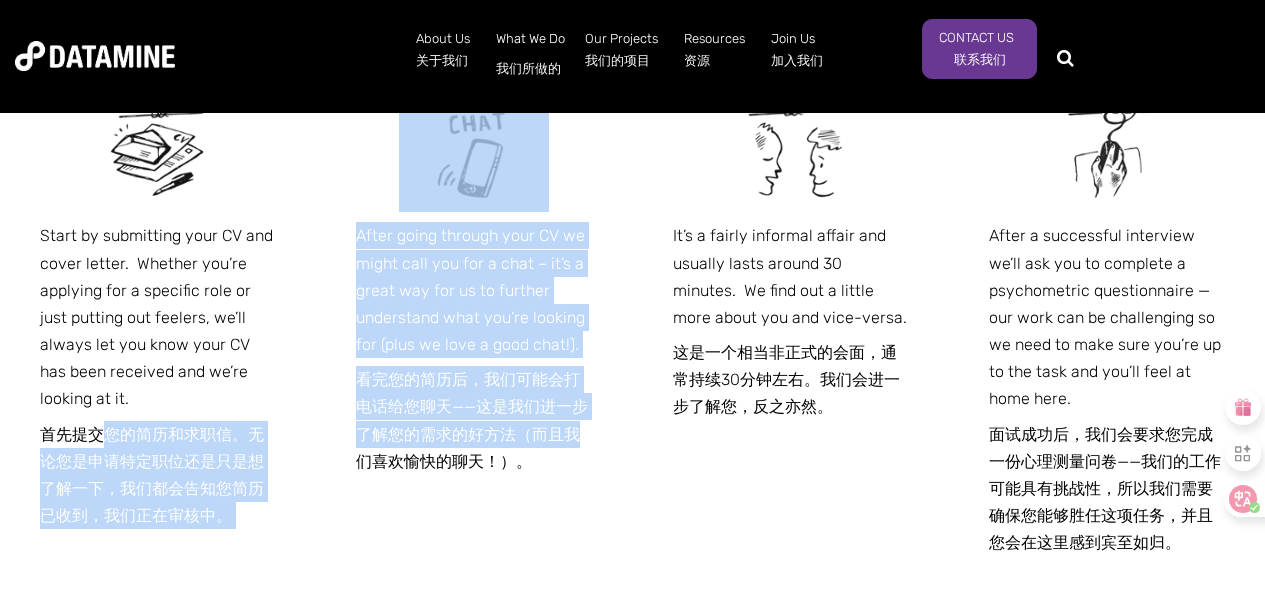 drag, startPoint x: 111, startPoint y: 436, endPoint x: 335, endPoint y: 447, distance: 224.26993 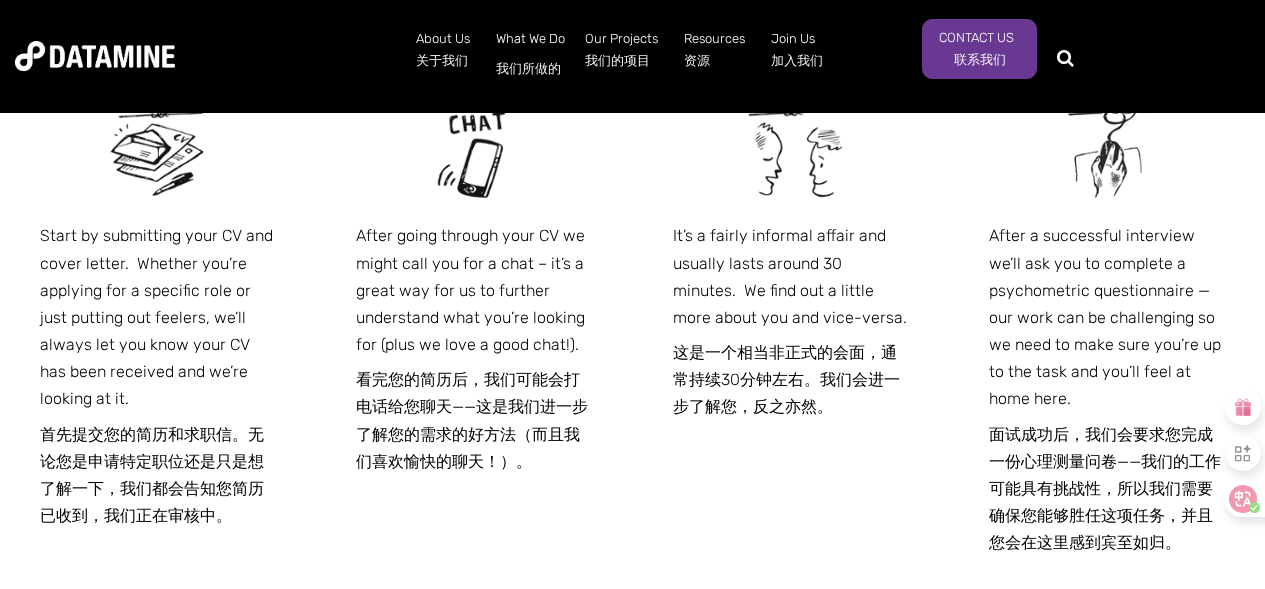 click on "看完您的简历后，我们可能会打电话给您聊天——这是我们进一步了解您的需求的好方法（而且我们喜欢愉快的聊天！）。" at bounding box center [472, 420] 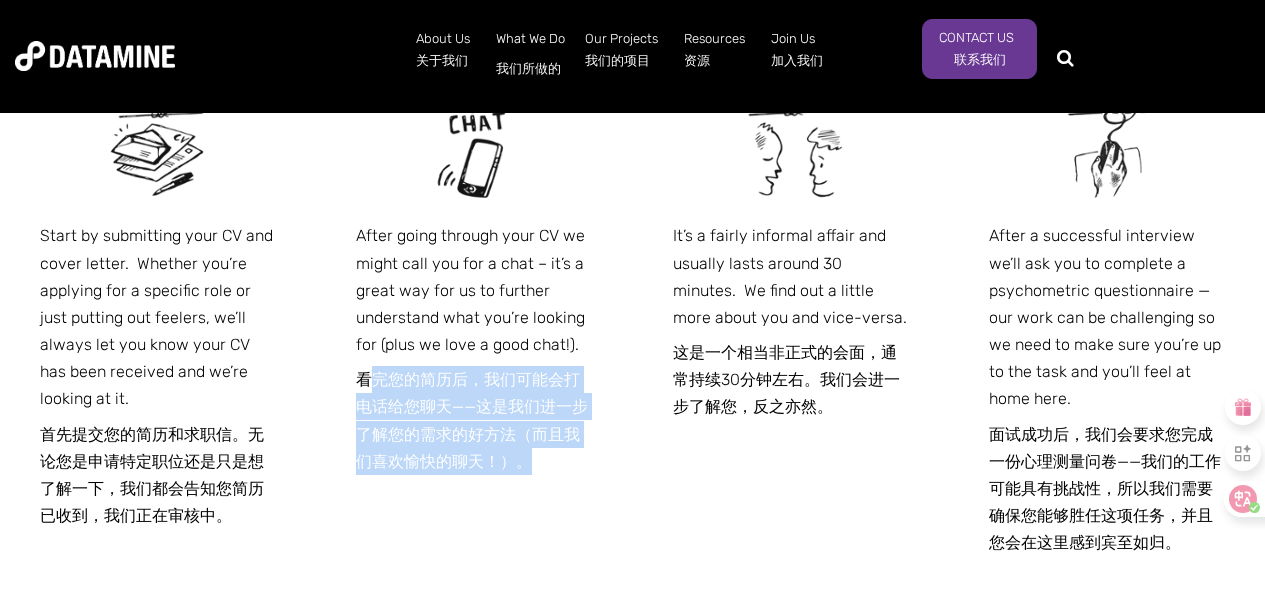 drag, startPoint x: 526, startPoint y: 468, endPoint x: 375, endPoint y: 373, distance: 178.39844 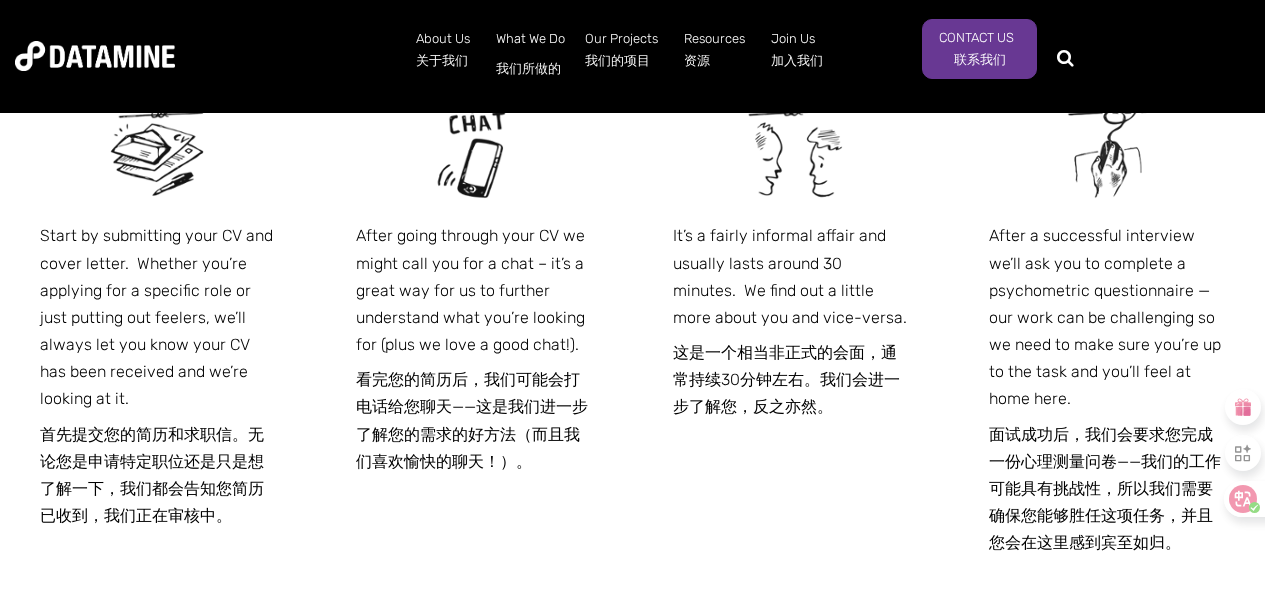 click on "After going through your CV we might call you for a chat – it’s a great way for us to further understand what you’re looking for (plus we love a good chat!). 看完您的简历后，我们可能会打电话给您聊天——这是我们进一步了解您的需求的好方法（而且我们喜欢愉快的聊天！）。" at bounding box center (474, 273) 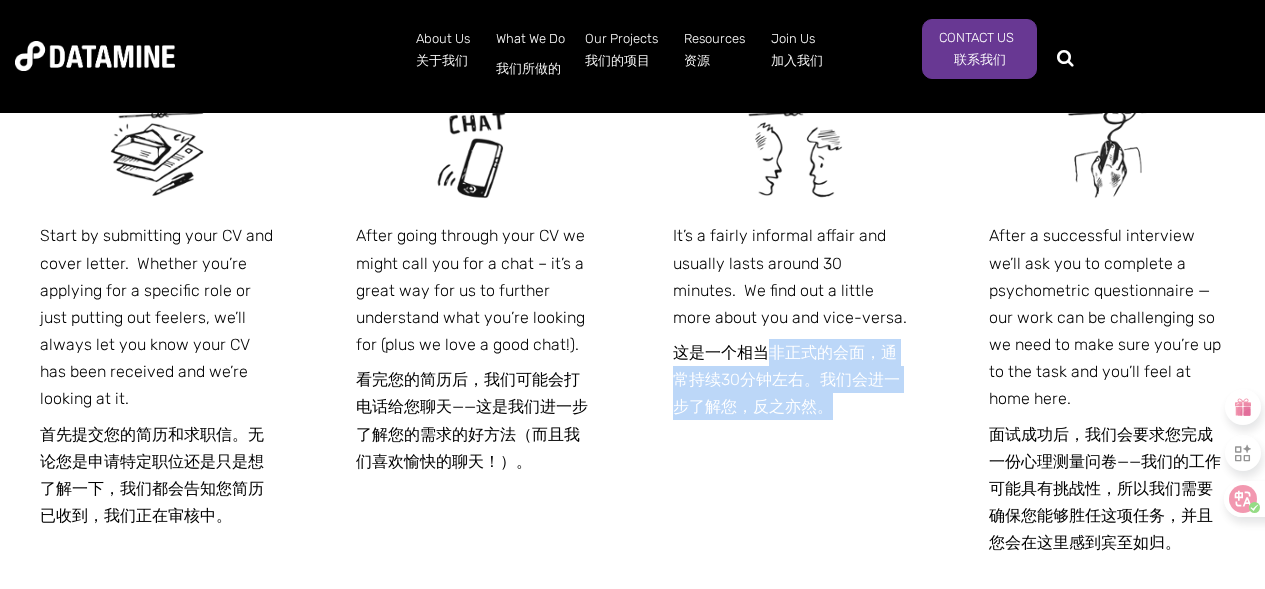 drag, startPoint x: 836, startPoint y: 401, endPoint x: 761, endPoint y: 348, distance: 91.836815 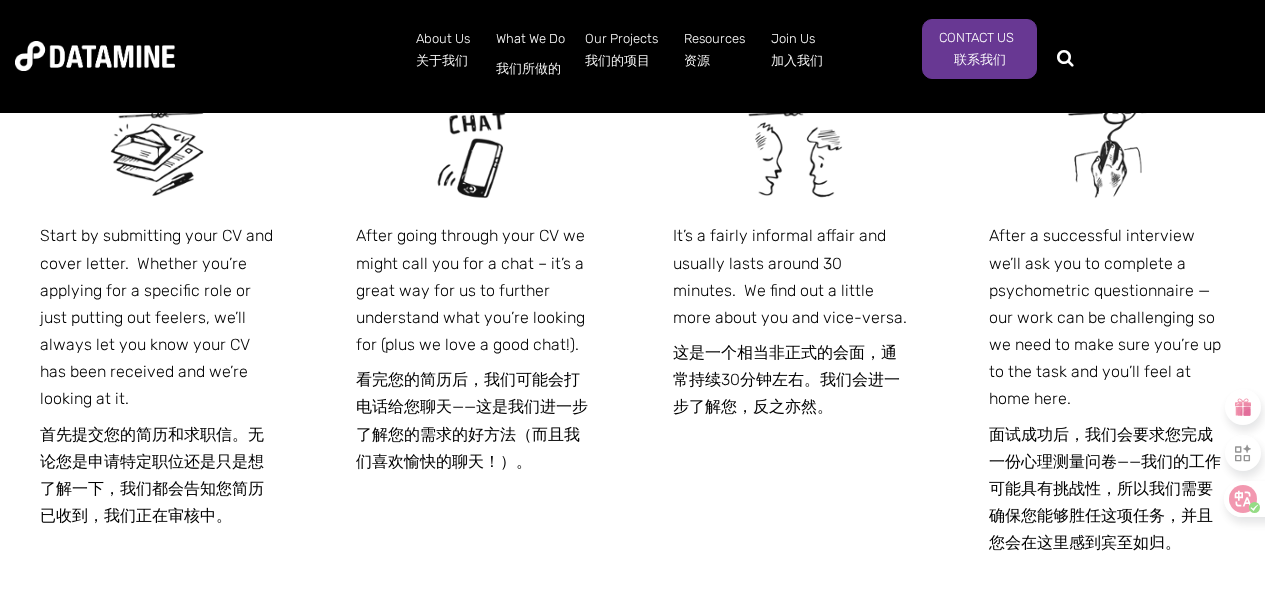 click on "这是一个相当非正式的会面，通常持续30分钟左右。我们会进一步了解您，反之亦然。" at bounding box center [791, 380] 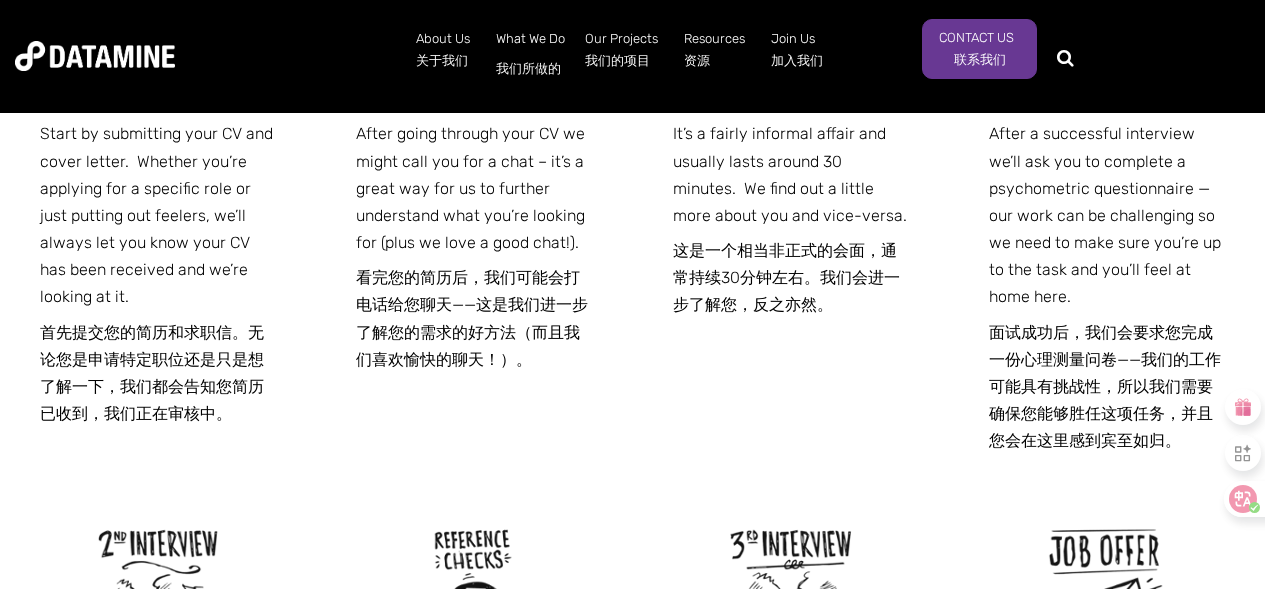 scroll, scrollTop: 1000, scrollLeft: 0, axis: vertical 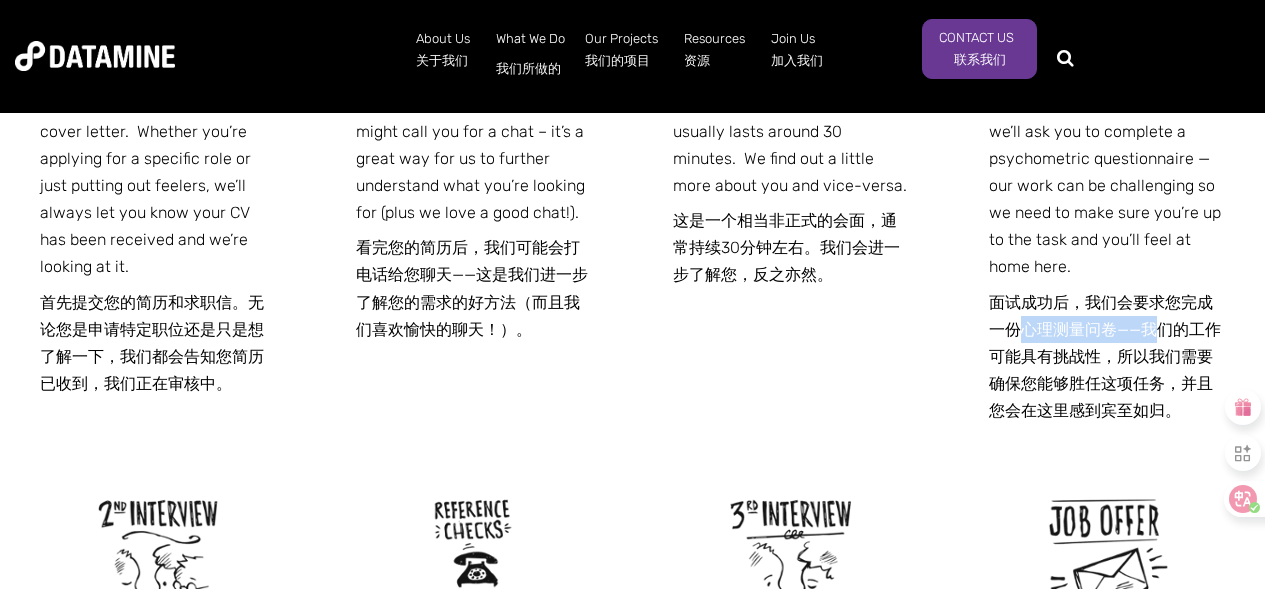 drag, startPoint x: 1017, startPoint y: 333, endPoint x: 1158, endPoint y: 338, distance: 141.08862 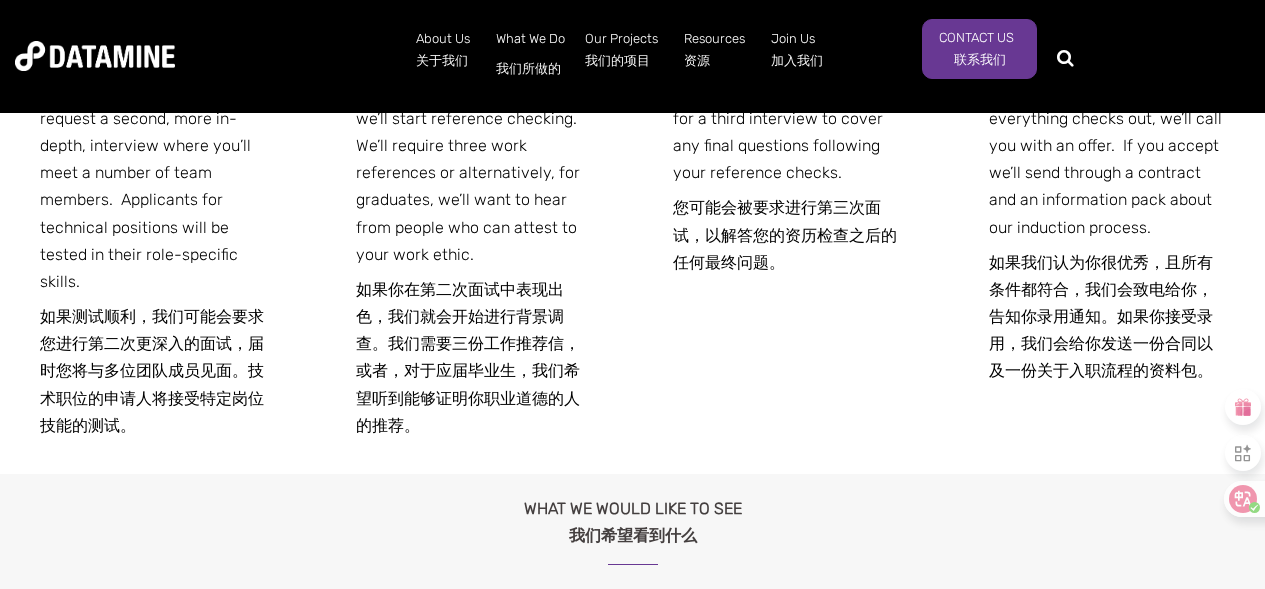 scroll, scrollTop: 1582, scrollLeft: 0, axis: vertical 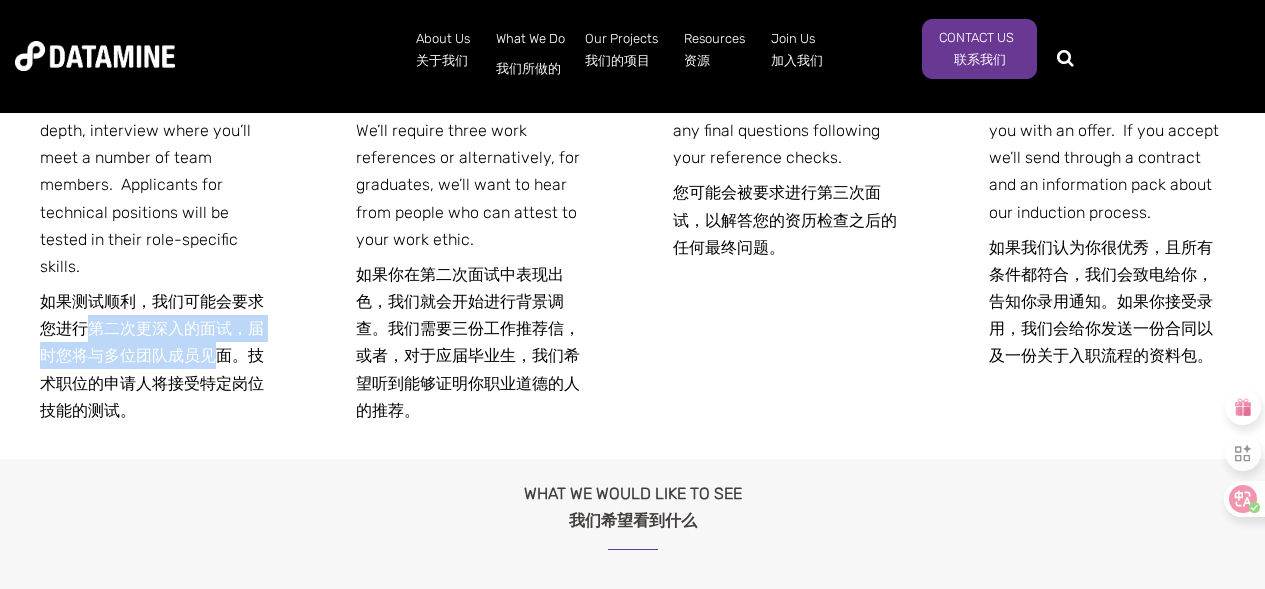 drag, startPoint x: 94, startPoint y: 297, endPoint x: 211, endPoint y: 342, distance: 125.35549 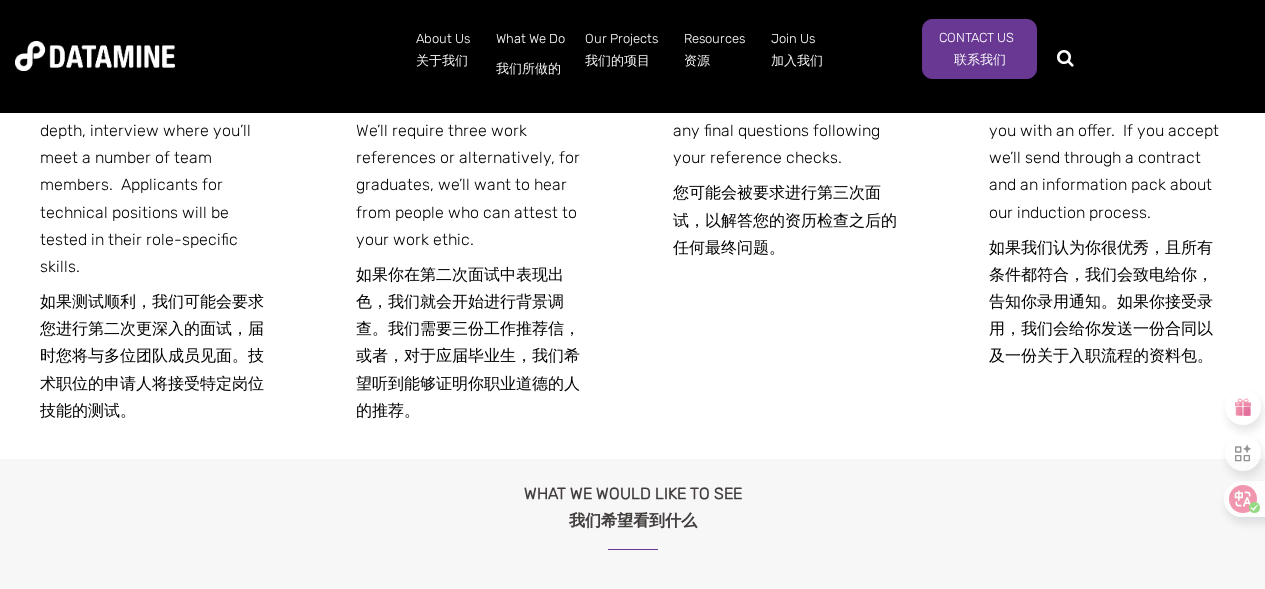 click on "如果你在第二次面试中表现出色，我们就会开始进行背景调查。我们需要三份工作推荐信，或者，对于应届毕业生，我们希望听到能够证明你职业道德的人的推荐。" at bounding box center (474, 342) 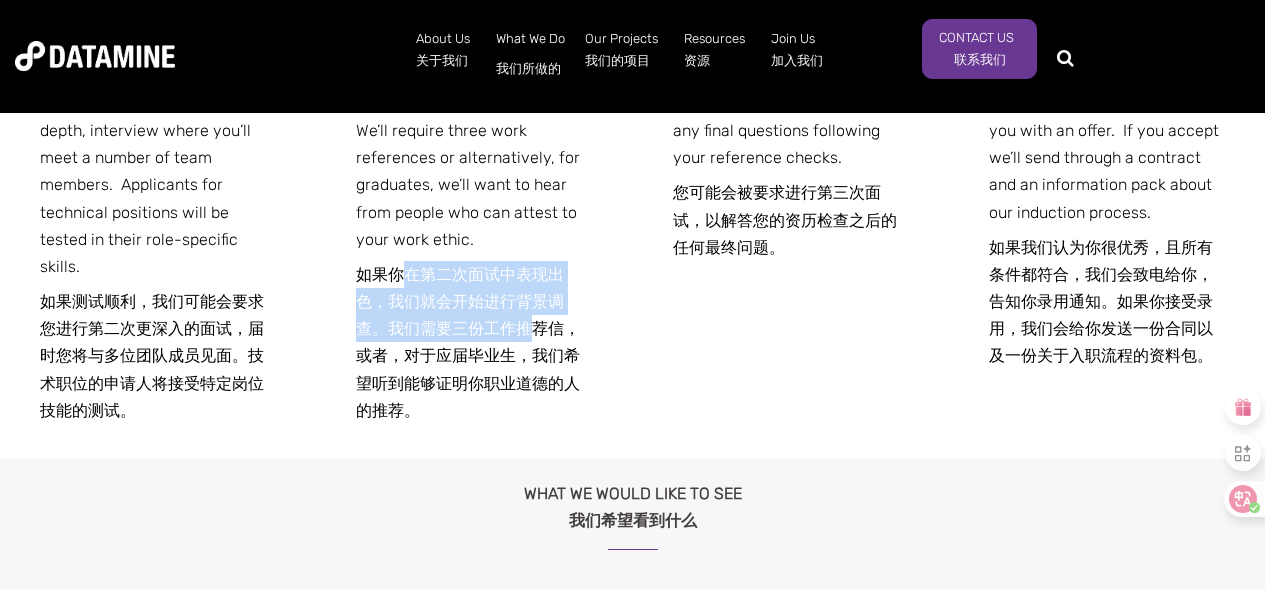 drag, startPoint x: 406, startPoint y: 286, endPoint x: 521, endPoint y: 330, distance: 123.13001 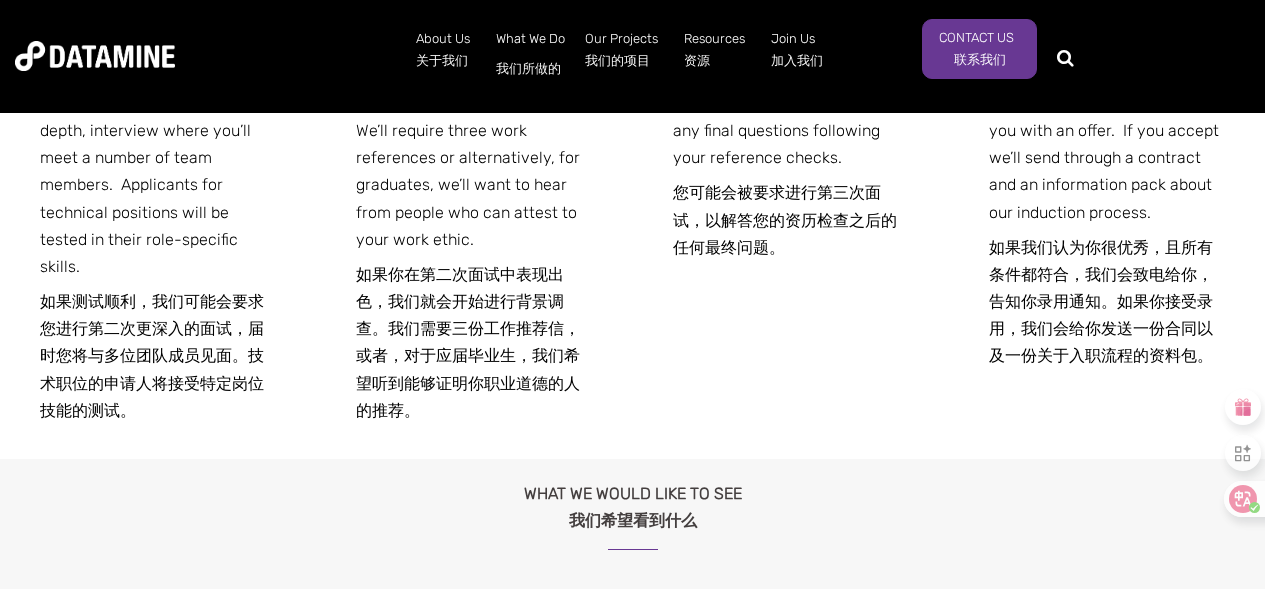 click on "如果你在第二次面试中表现出色，我们就会开始进行背景调查。我们需要三份工作推荐信，或者，对于应届毕业生，我们希望听到能够证明你职业道德的人的推荐。" at bounding box center [474, 342] 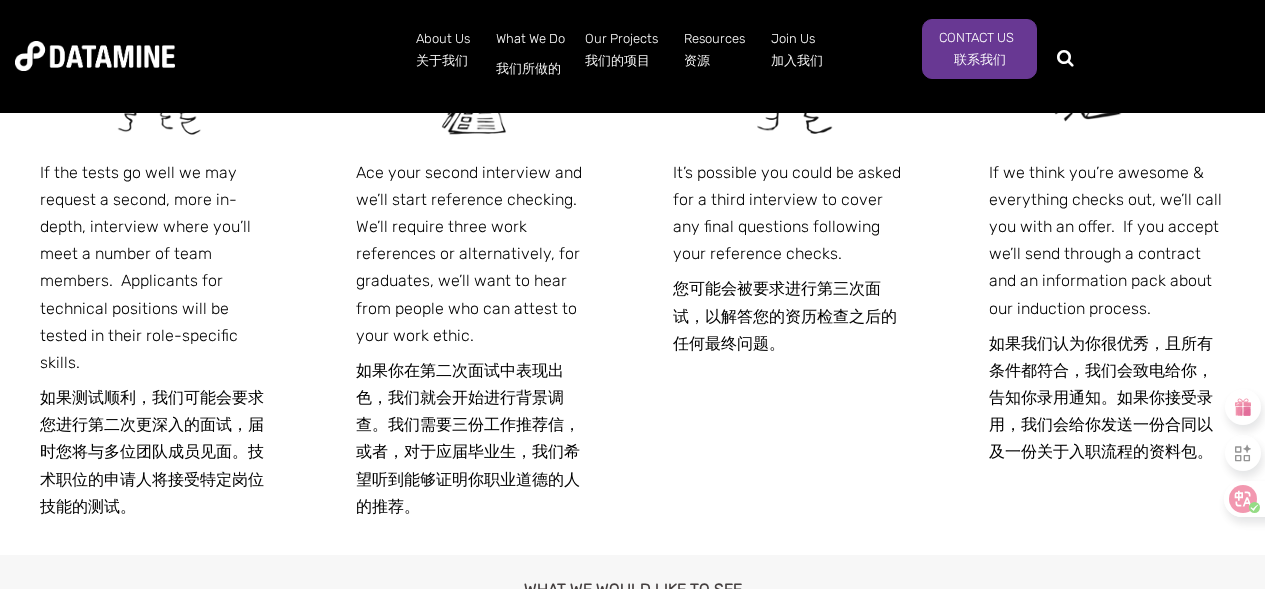 scroll, scrollTop: 1484, scrollLeft: 0, axis: vertical 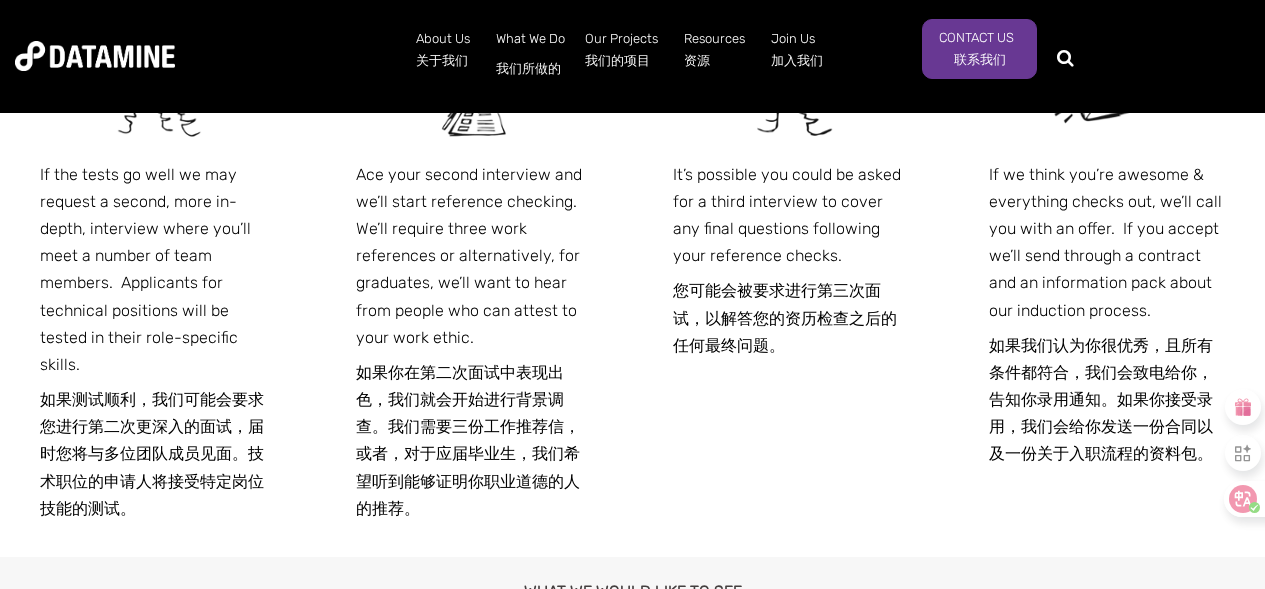click on "如果你在第二次面试中表现出色，我们就会开始进行背景调查。我们需要三份工作推荐信，或者，对于应届毕业生，我们希望听到能够证明你职业道德的人的推荐。" at bounding box center (474, 440) 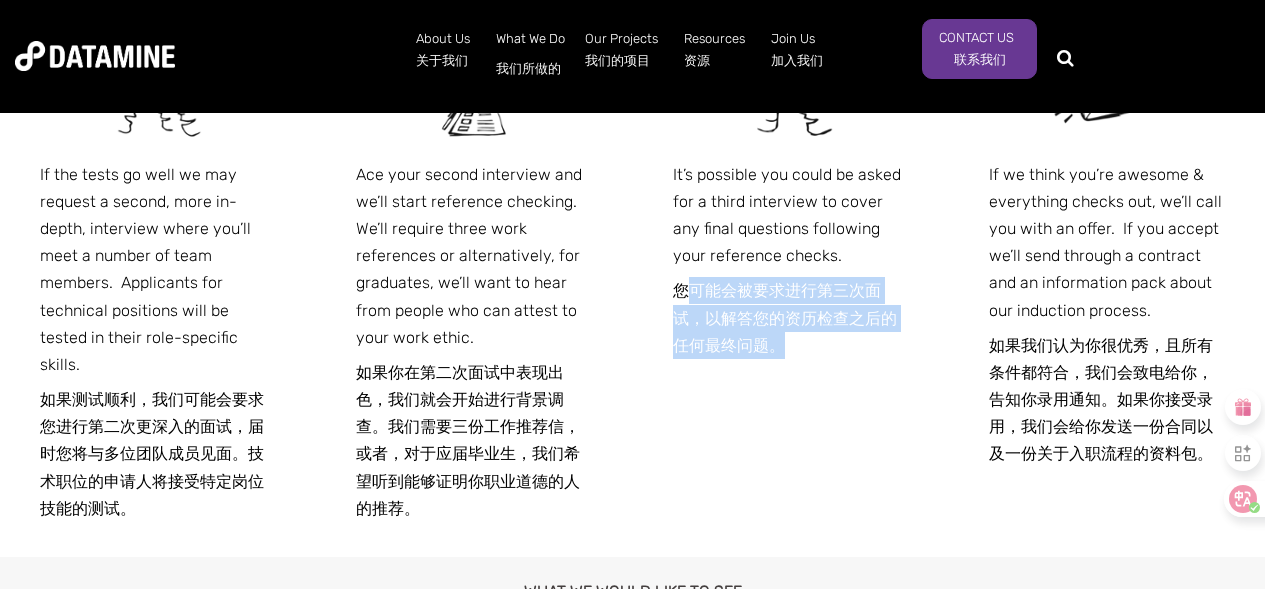 drag, startPoint x: 685, startPoint y: 287, endPoint x: 798, endPoint y: 361, distance: 135.07405 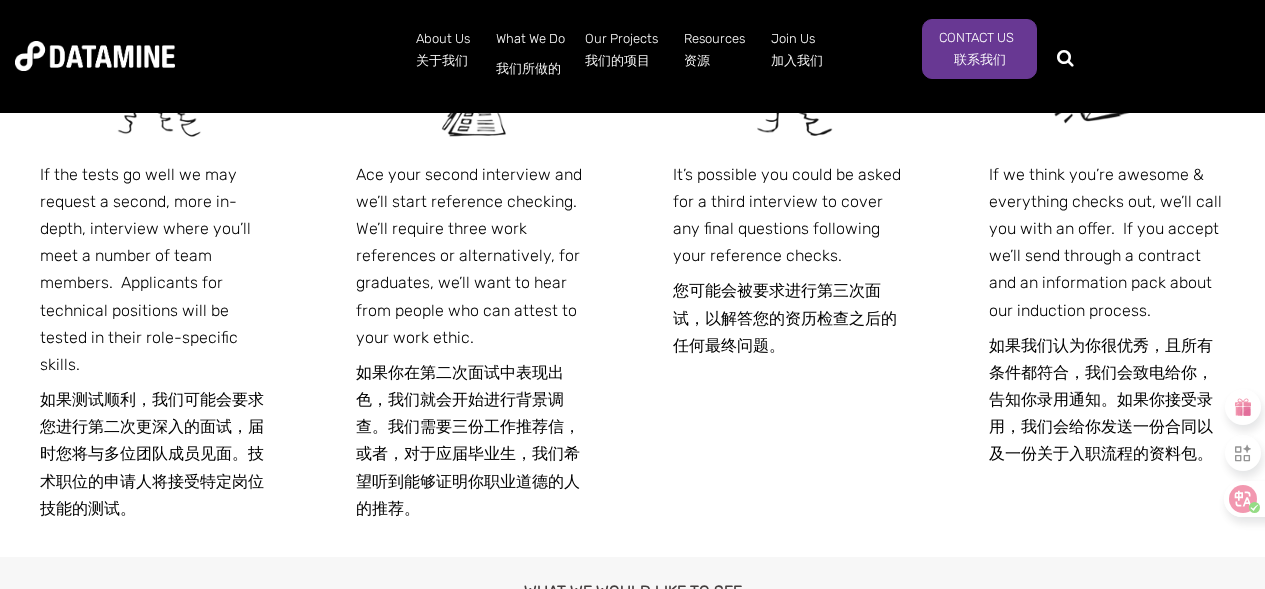 click on "Start by submitting your CV and cover letter.  Whether you’re applying for a specific role or just putting out feelers, we’ll always let you know your CV has been received and we’re looking at it. 首先提交您的简历和求职信。无论您是申请特定职位还是只是想了解一下，我们都会告知您简历已收到，我们正在审核中。
After going through your CV we might call you for a chat – it’s a great way for us to further understand what you’re looking for (plus we love a good chat!). 看完您的简历后，我们可能会打电话给您聊天——这是我们进一步了解您的需求的好方法（而且我们喜欢愉快的聊天！）。" at bounding box center [632, -11] 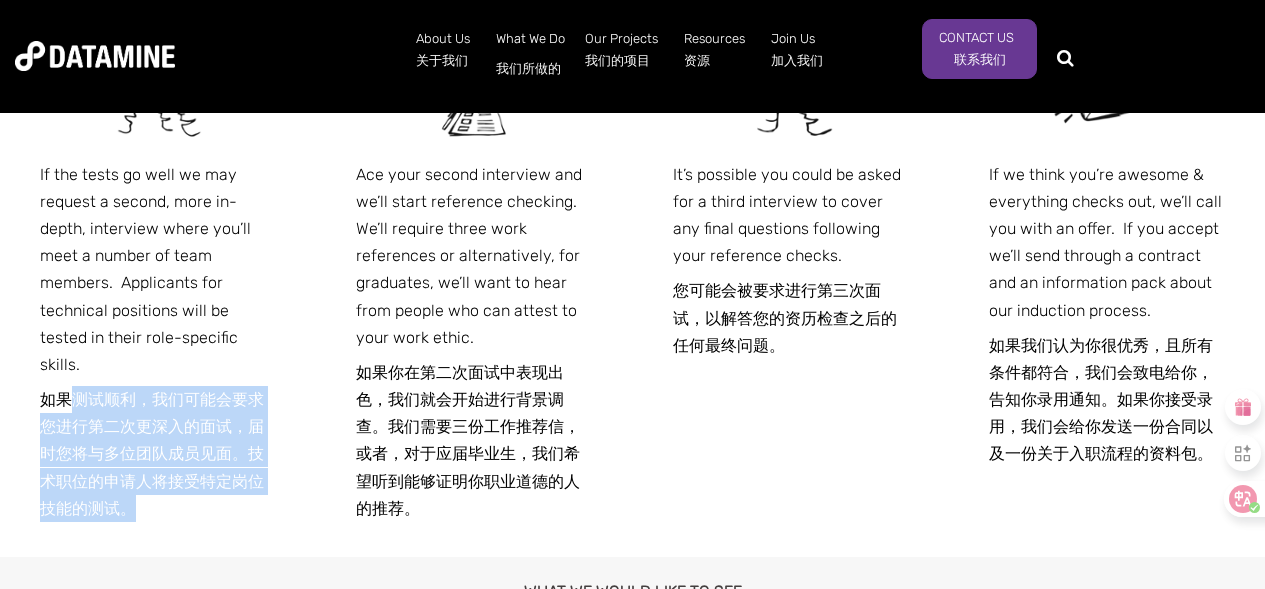 drag, startPoint x: 66, startPoint y: 366, endPoint x: 225, endPoint y: 487, distance: 199.8049 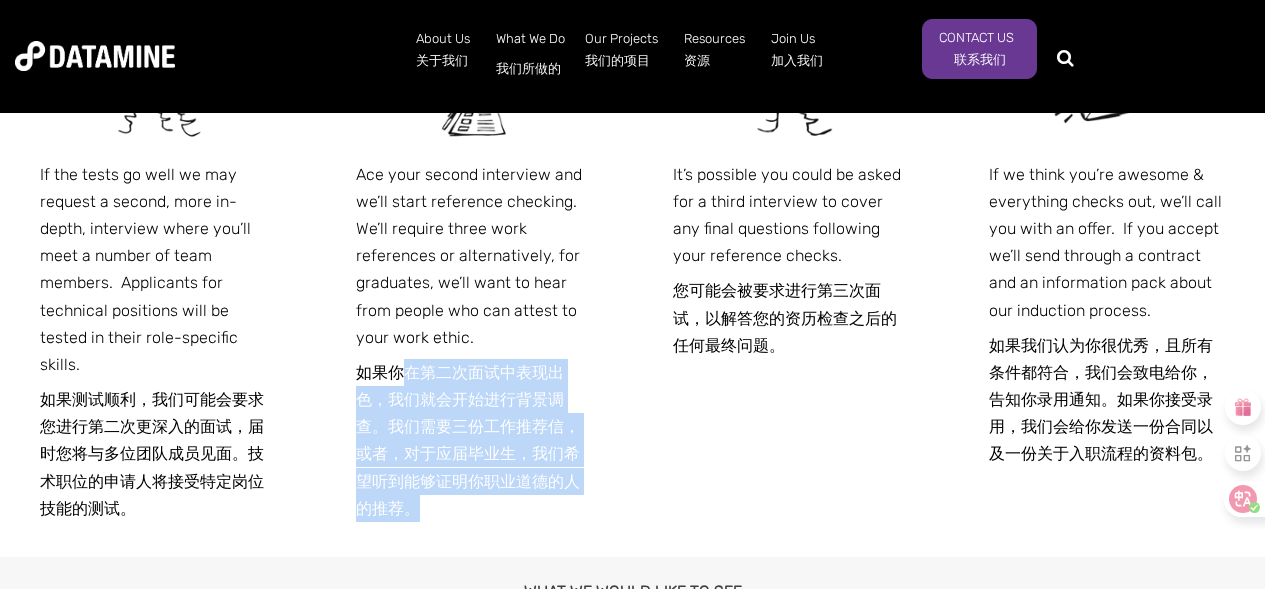 drag, startPoint x: 397, startPoint y: 372, endPoint x: 543, endPoint y: 531, distance: 215.86339 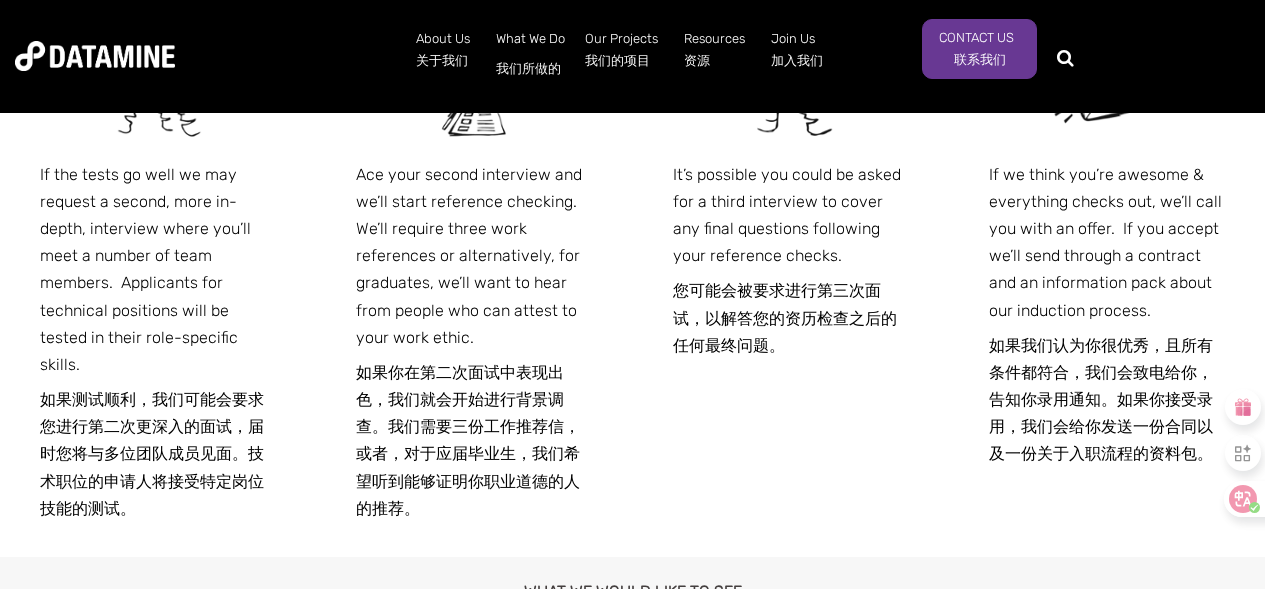 click on "Ace your second interview and we’ll start reference checking.  We’ll require three work references or alternatively, for graduates, we’ll want to hear from people who can attest to your work ethic. 如果你在第二次面试中表现出色，我们就会开始进行背景调查。我们需要三份工作推荐信，或者，对于应届毕业生，我们希望听到能够证明你职业道德的人的推荐。" at bounding box center (474, 266) 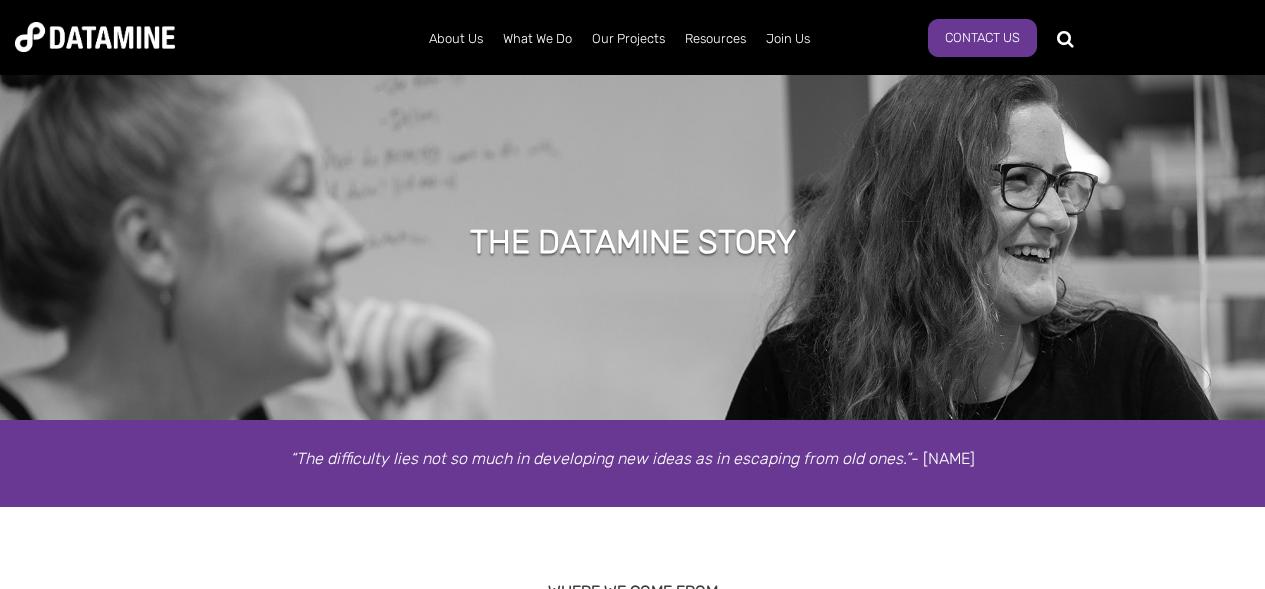 scroll, scrollTop: 323, scrollLeft: 0, axis: vertical 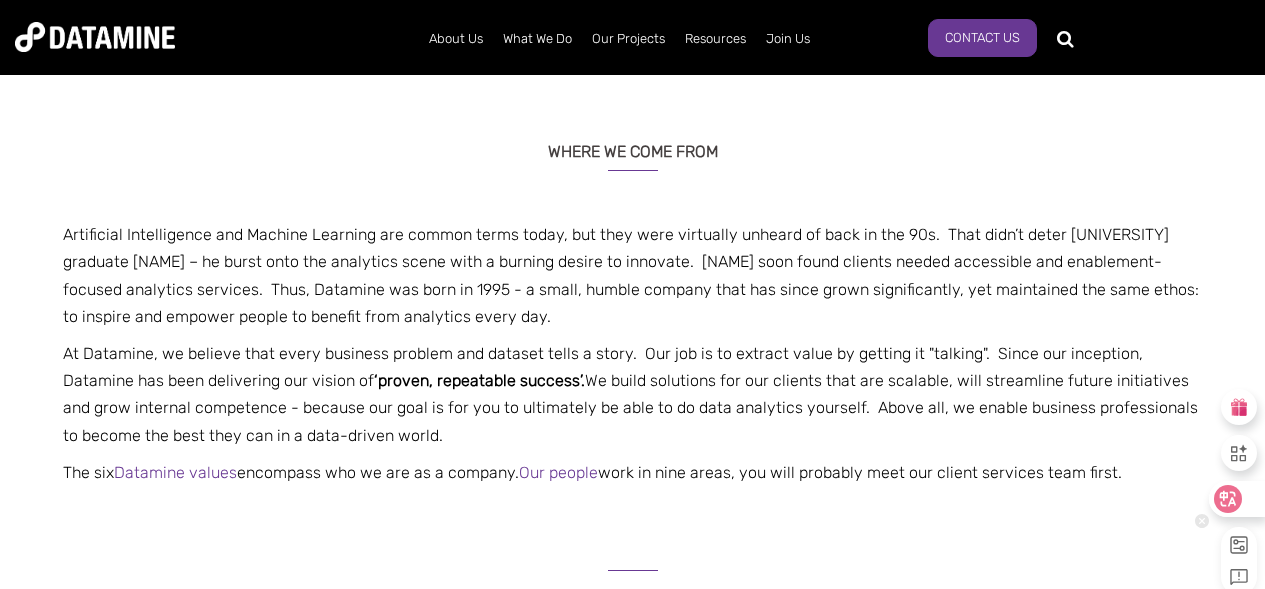 click 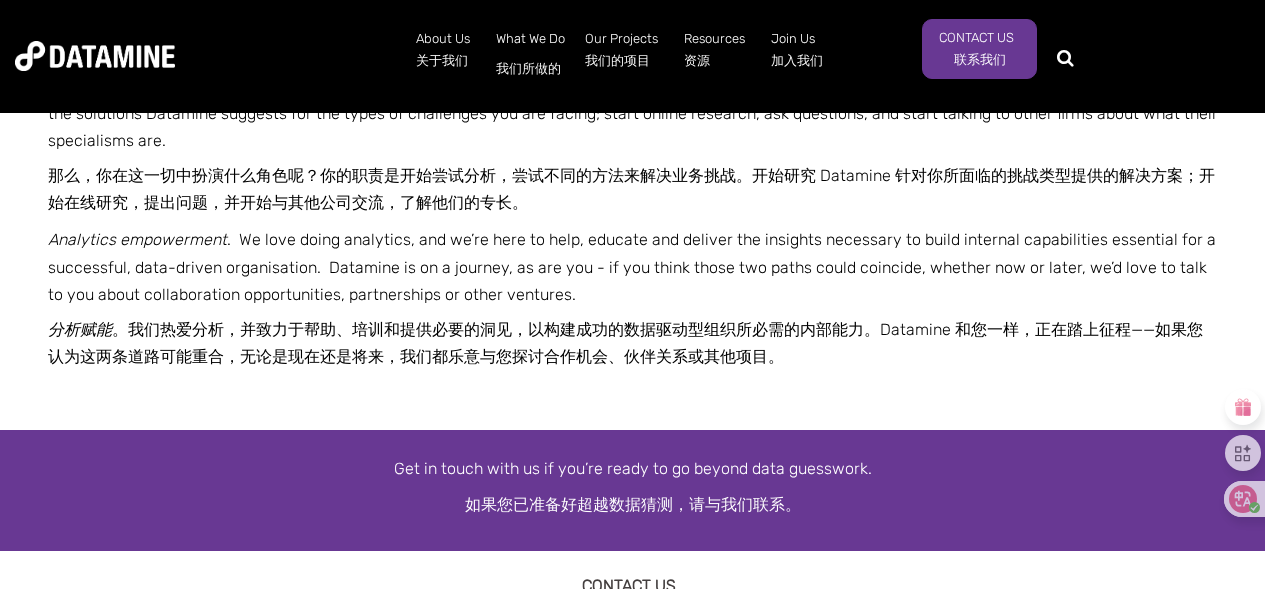 scroll, scrollTop: 1932, scrollLeft: 0, axis: vertical 